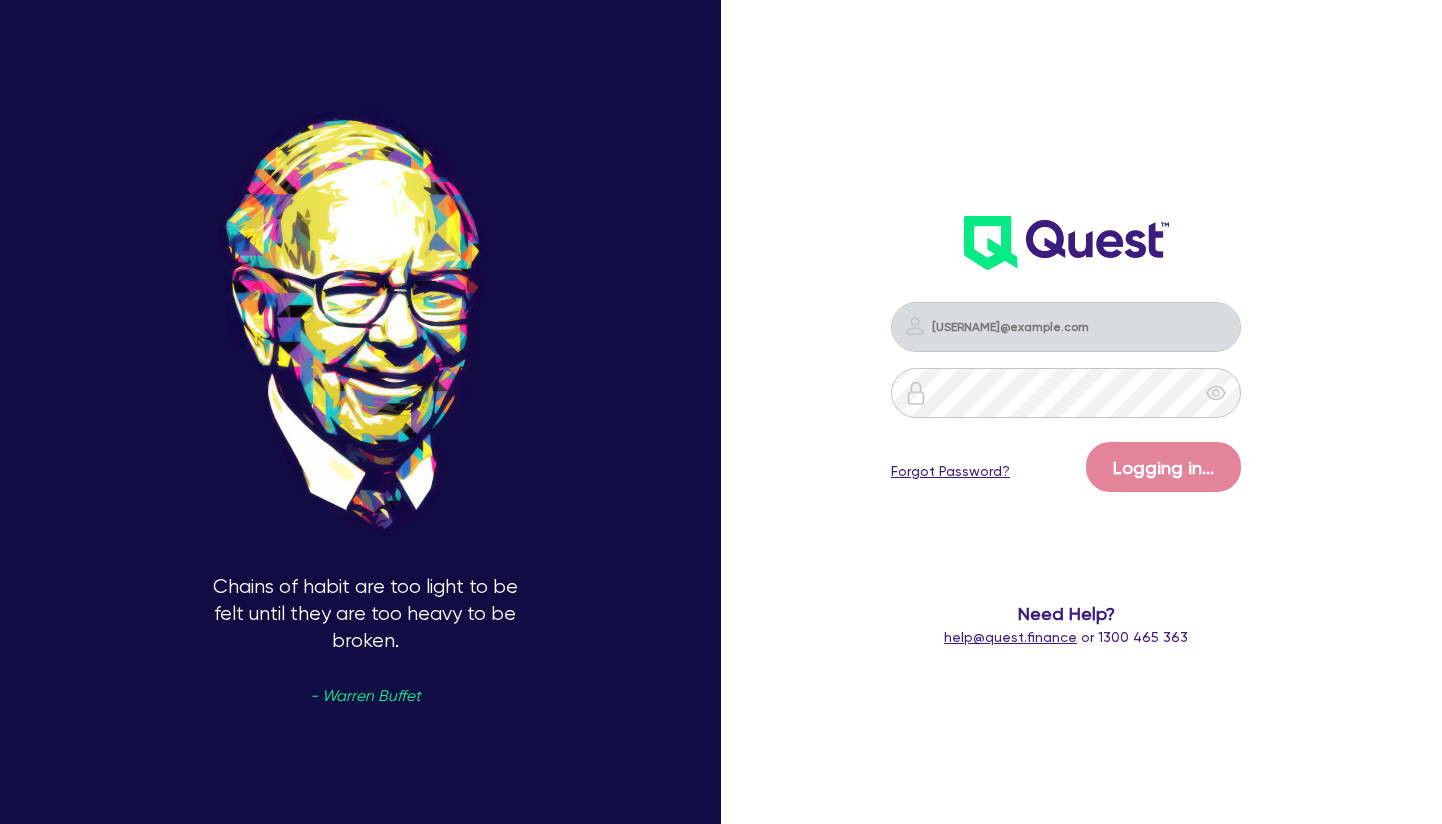 scroll, scrollTop: 0, scrollLeft: 0, axis: both 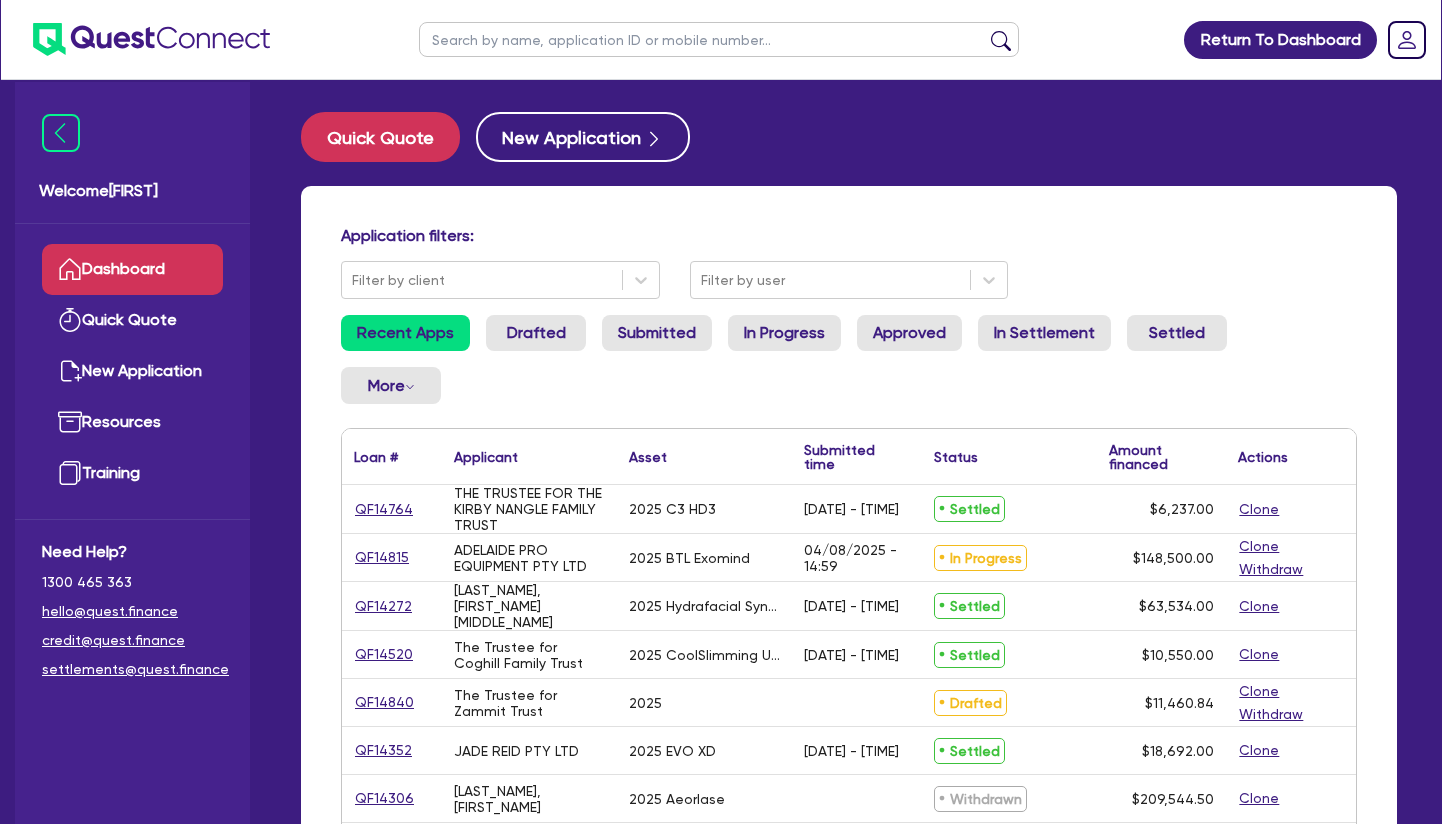 click at bounding box center (719, 39) 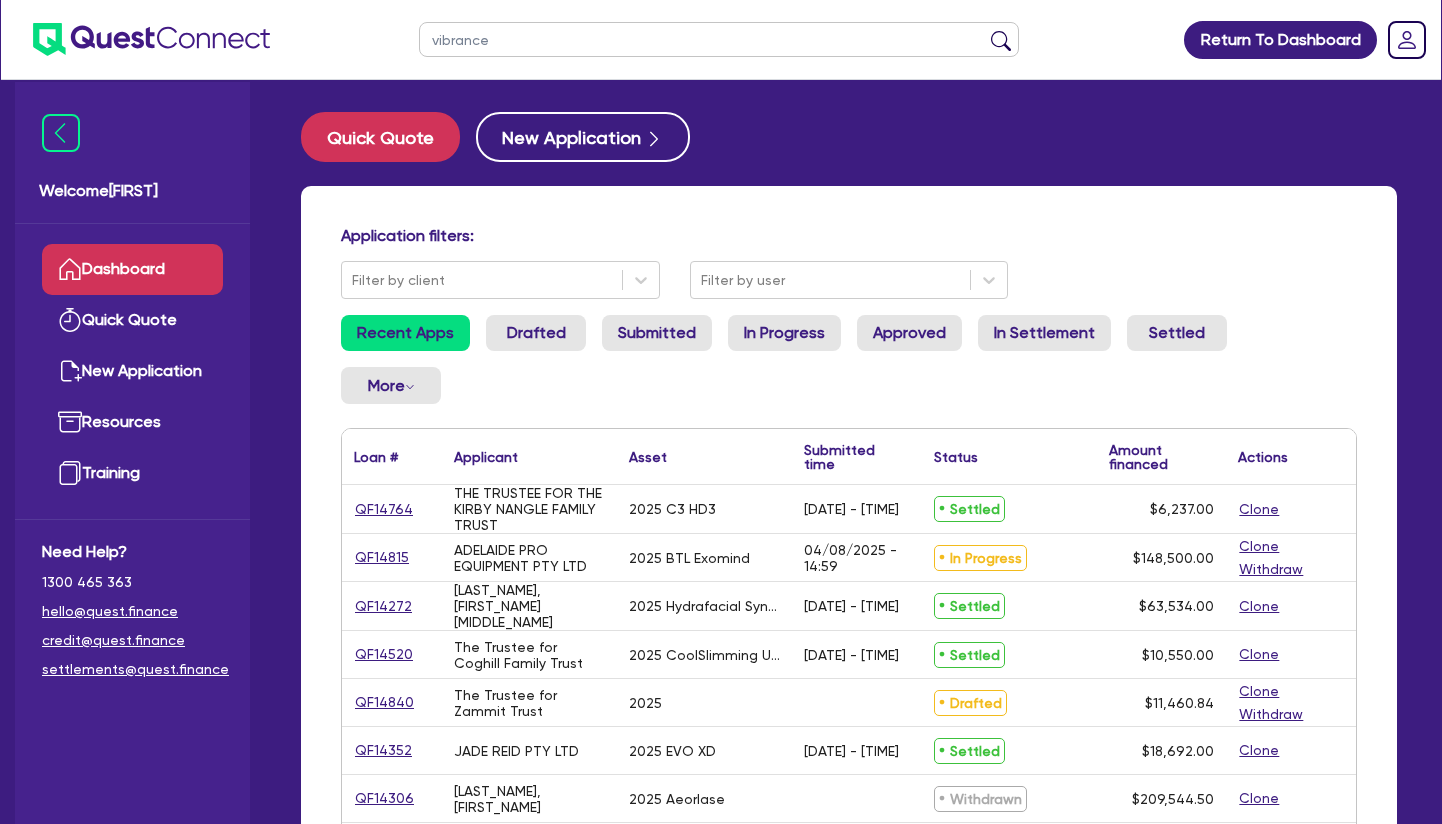 type on "vibrance" 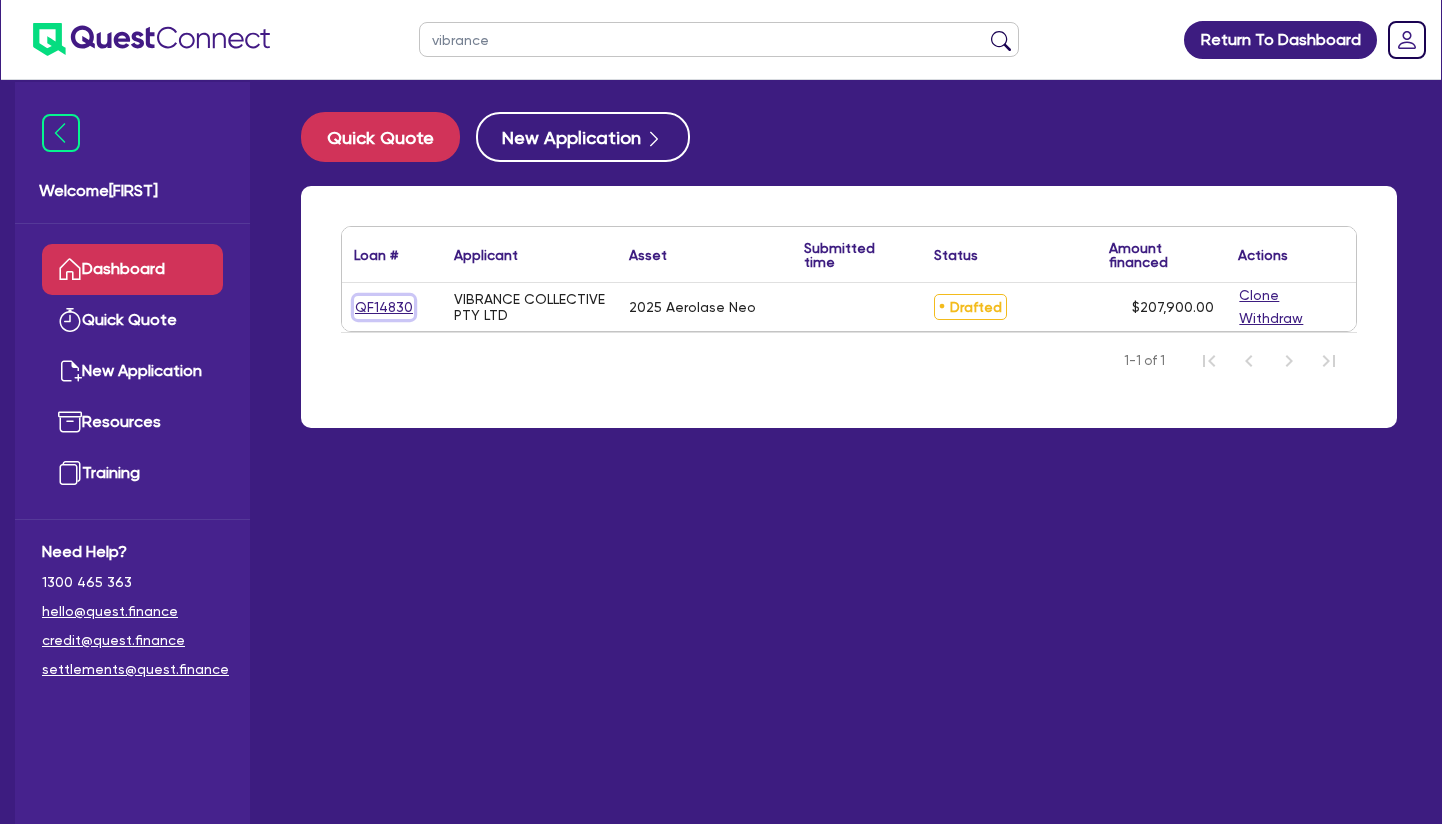click on "QF14830" at bounding box center [384, 307] 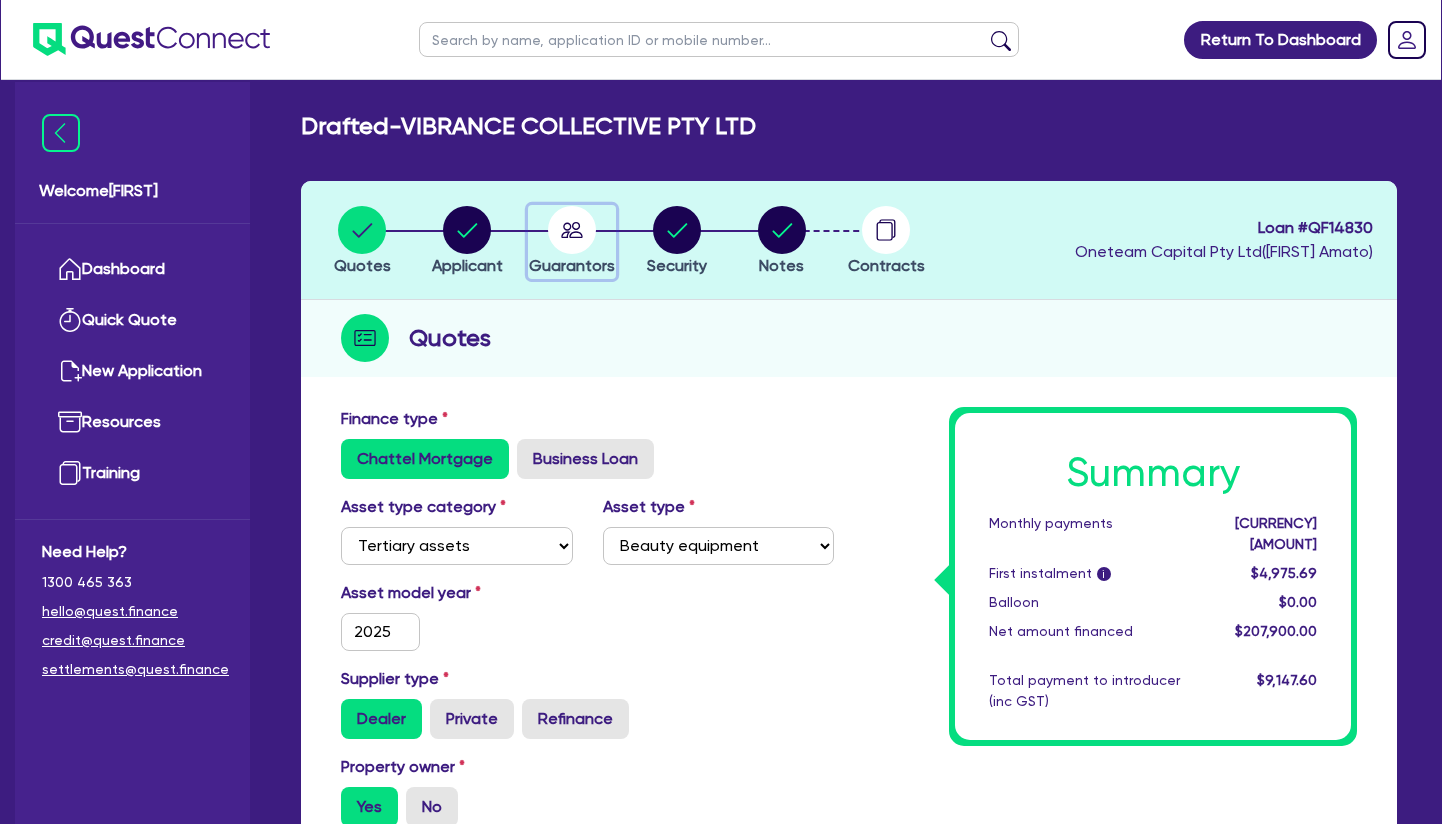 click 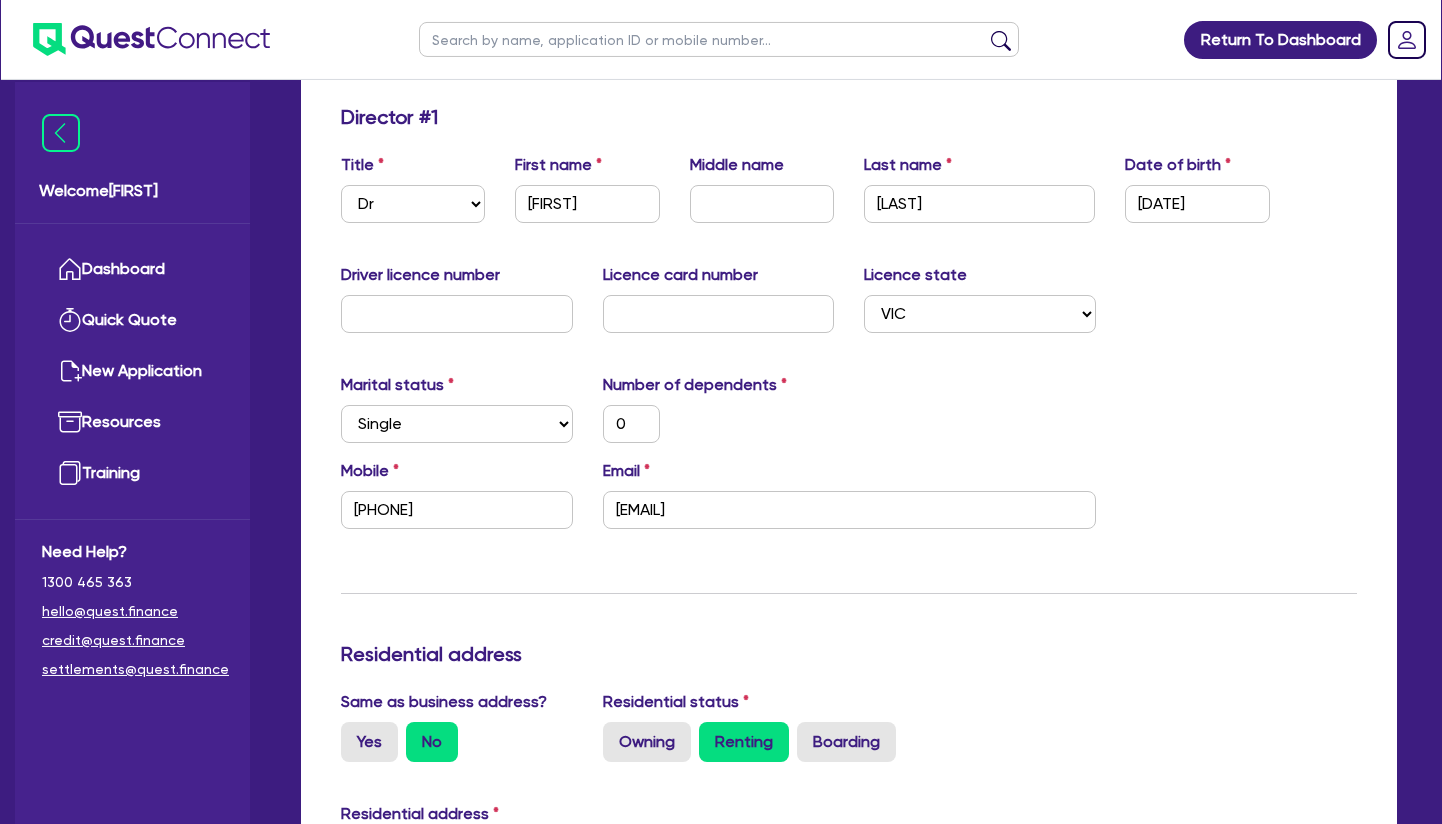 scroll, scrollTop: 306, scrollLeft: 0, axis: vertical 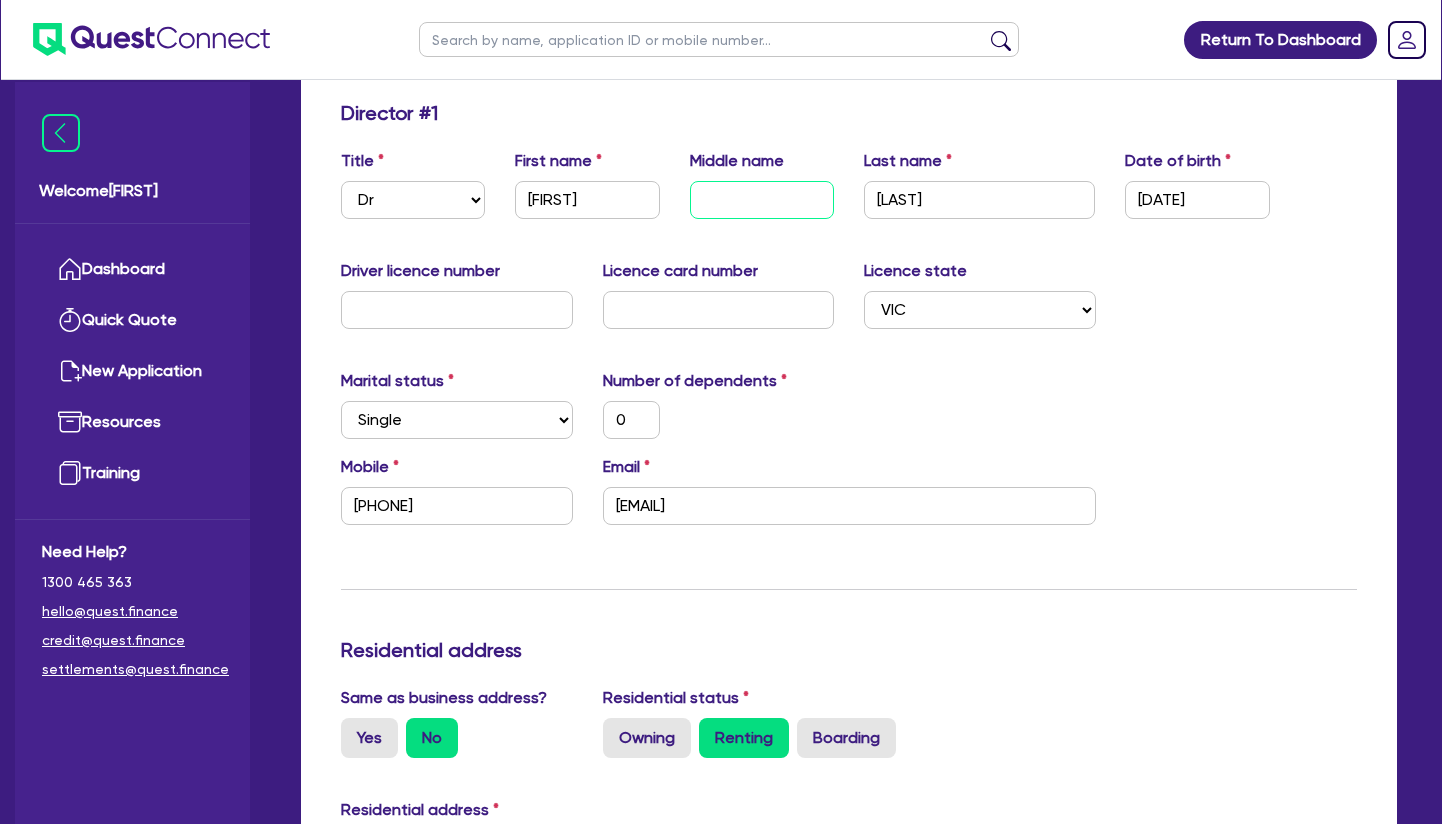click at bounding box center [762, 200] 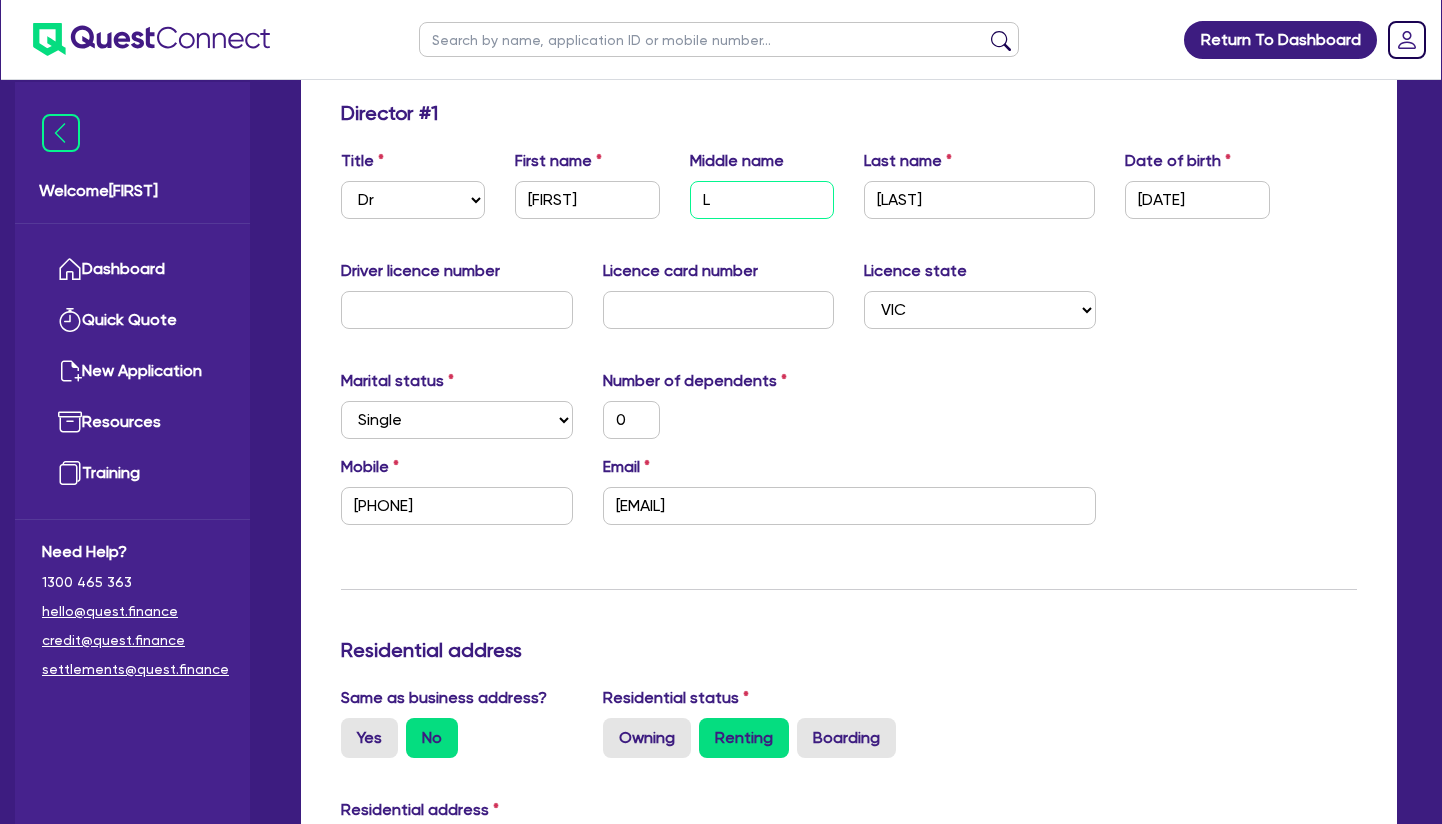 type on "L" 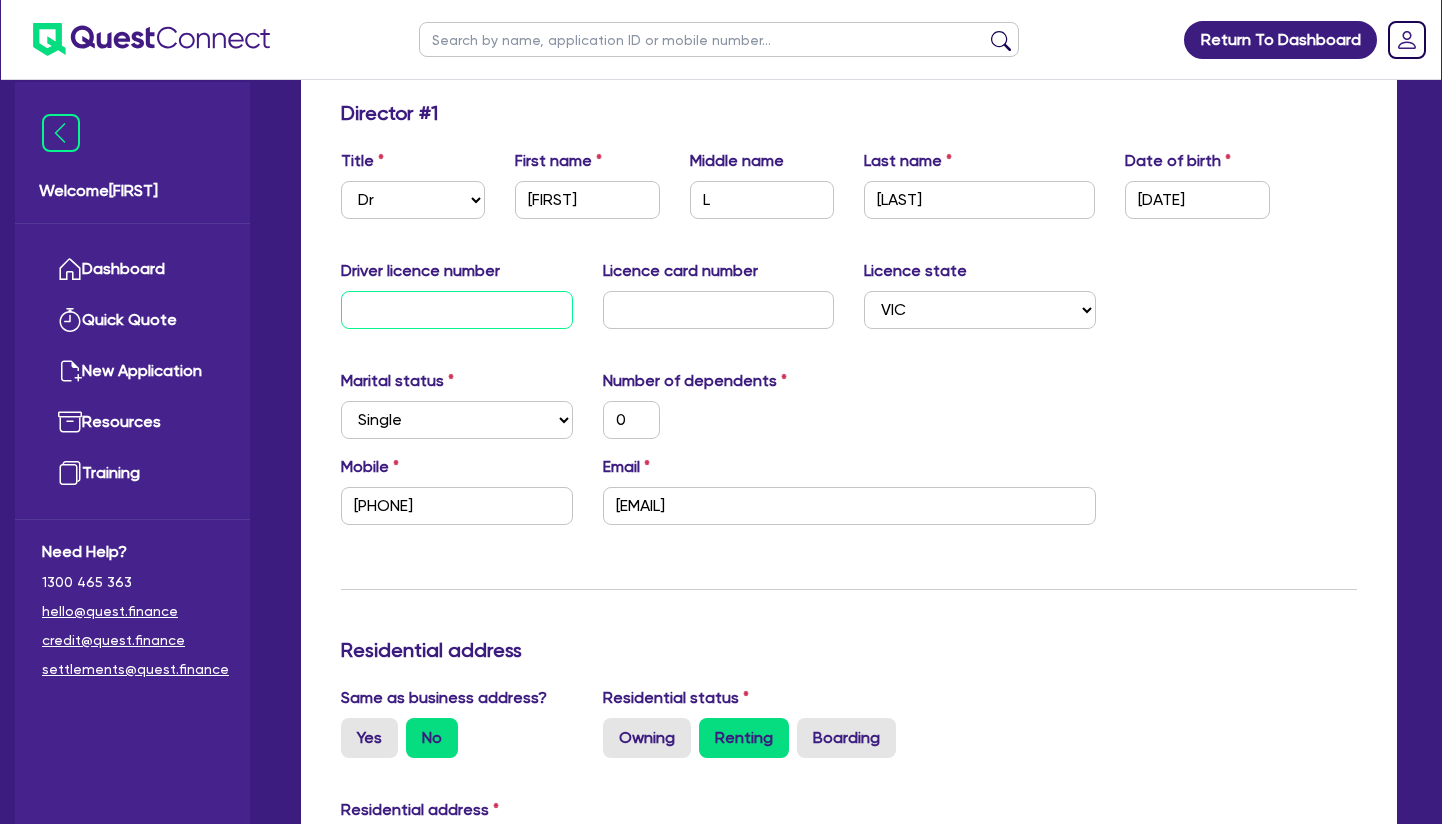 click at bounding box center [457, 310] 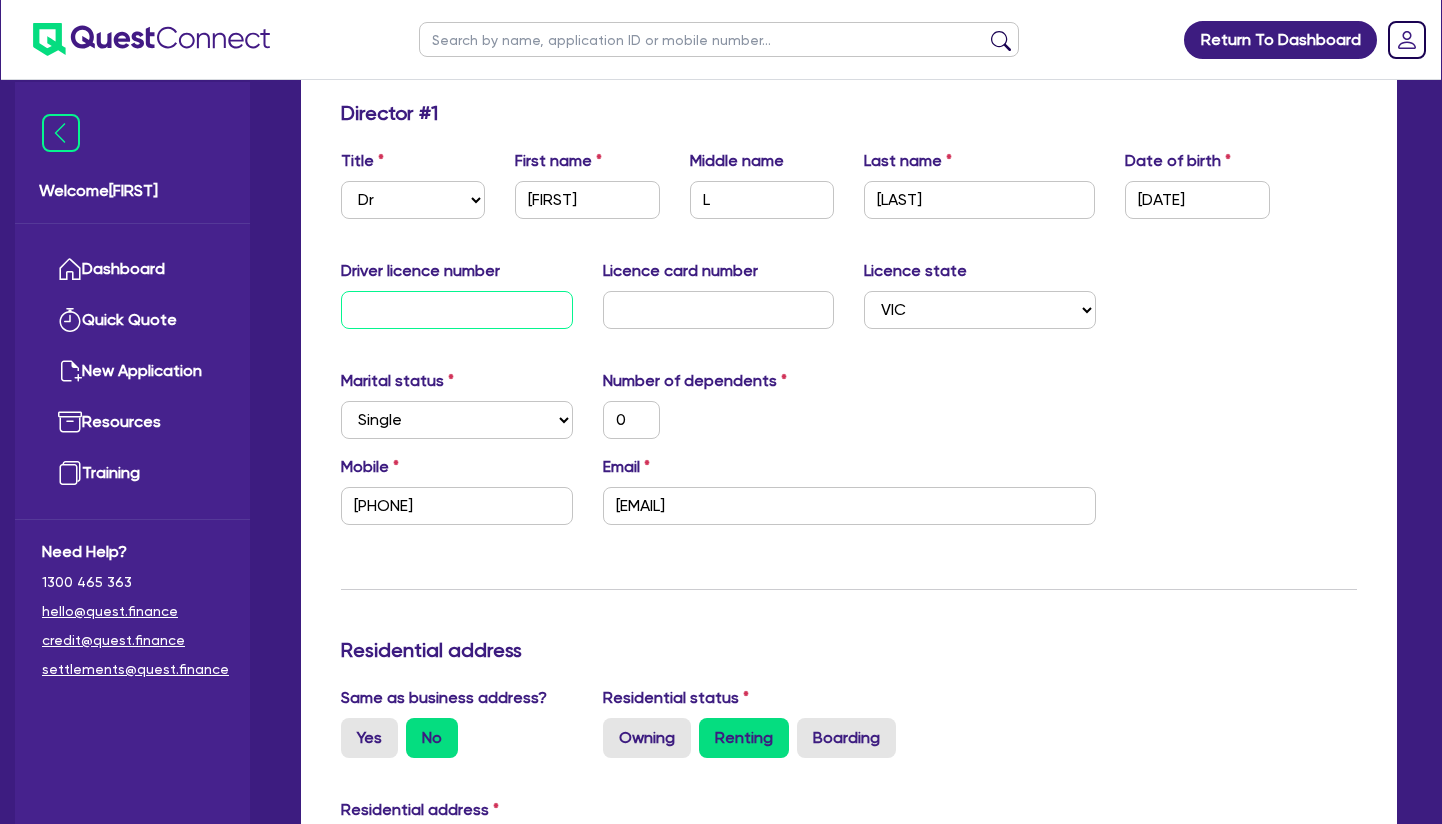 type on "0" 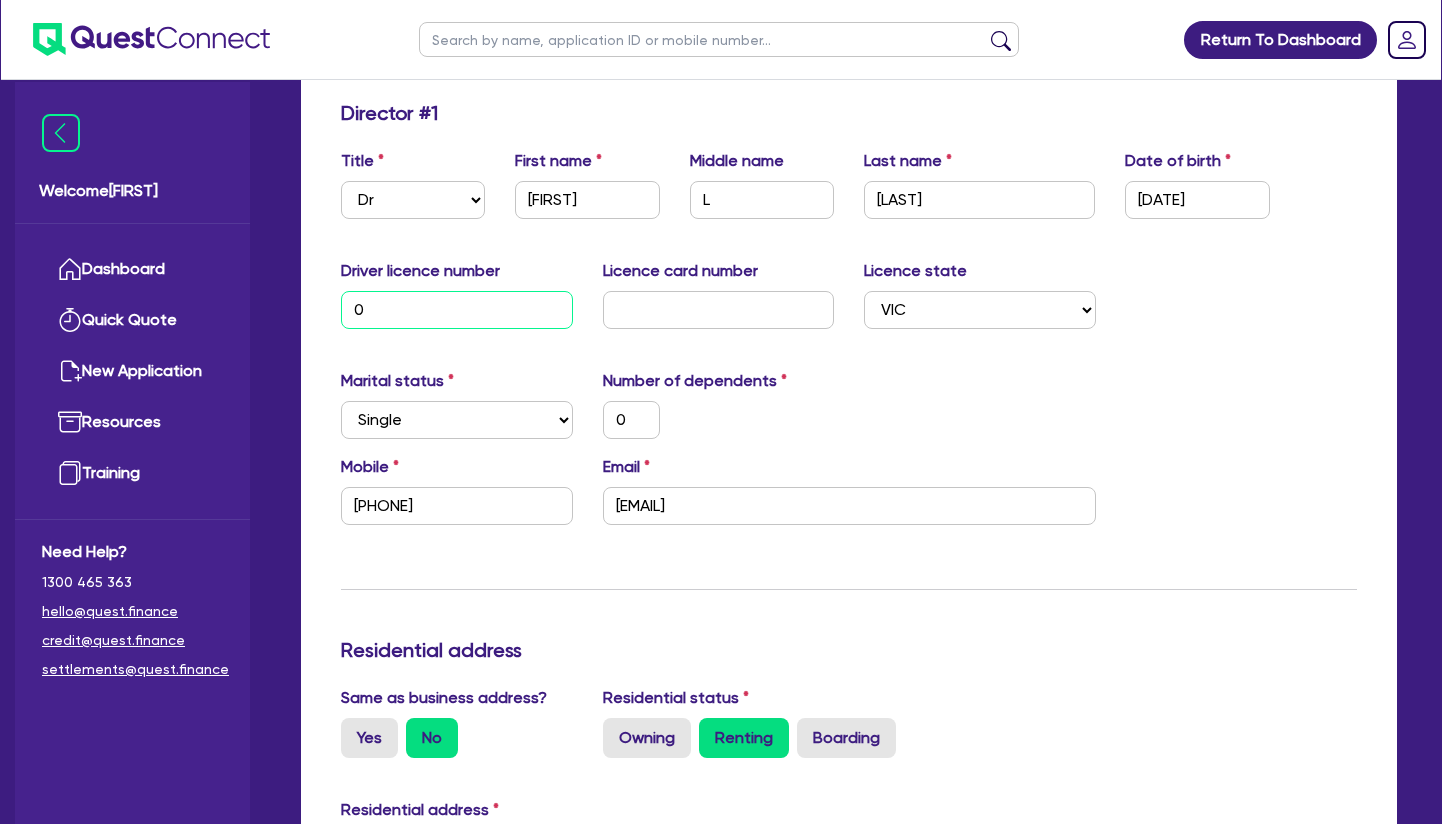 type on "04" 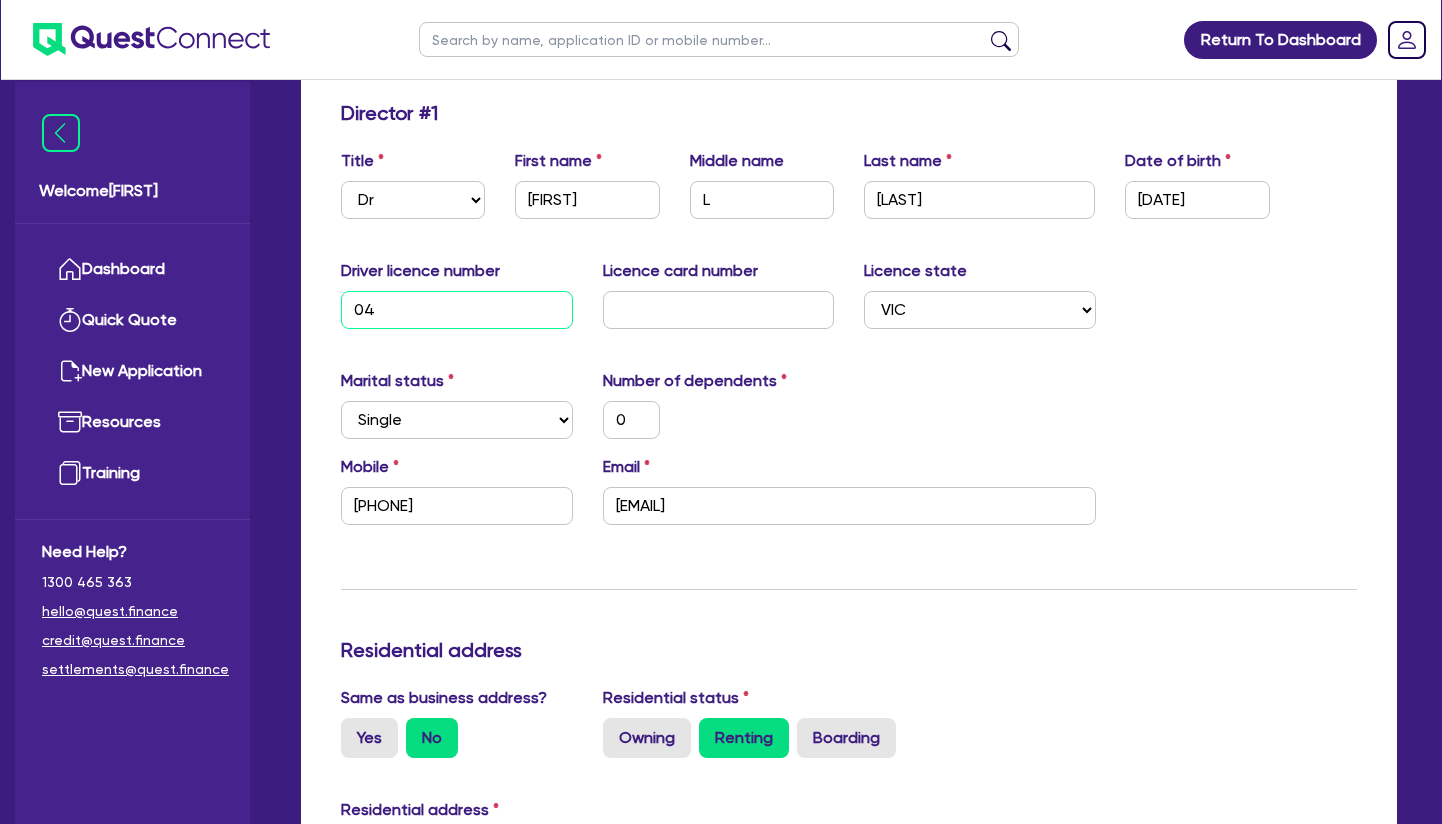 type on "049" 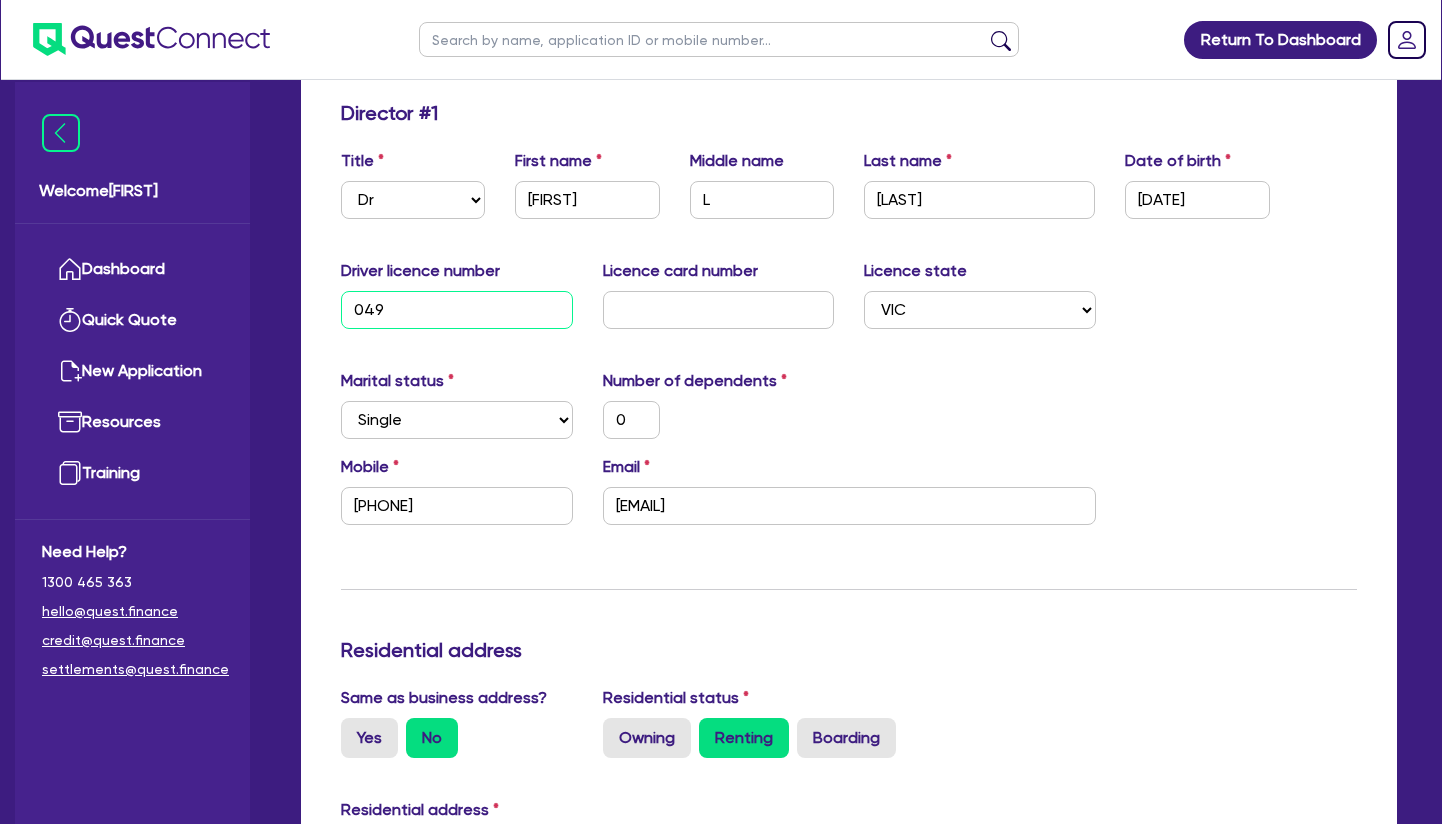 type on "0493" 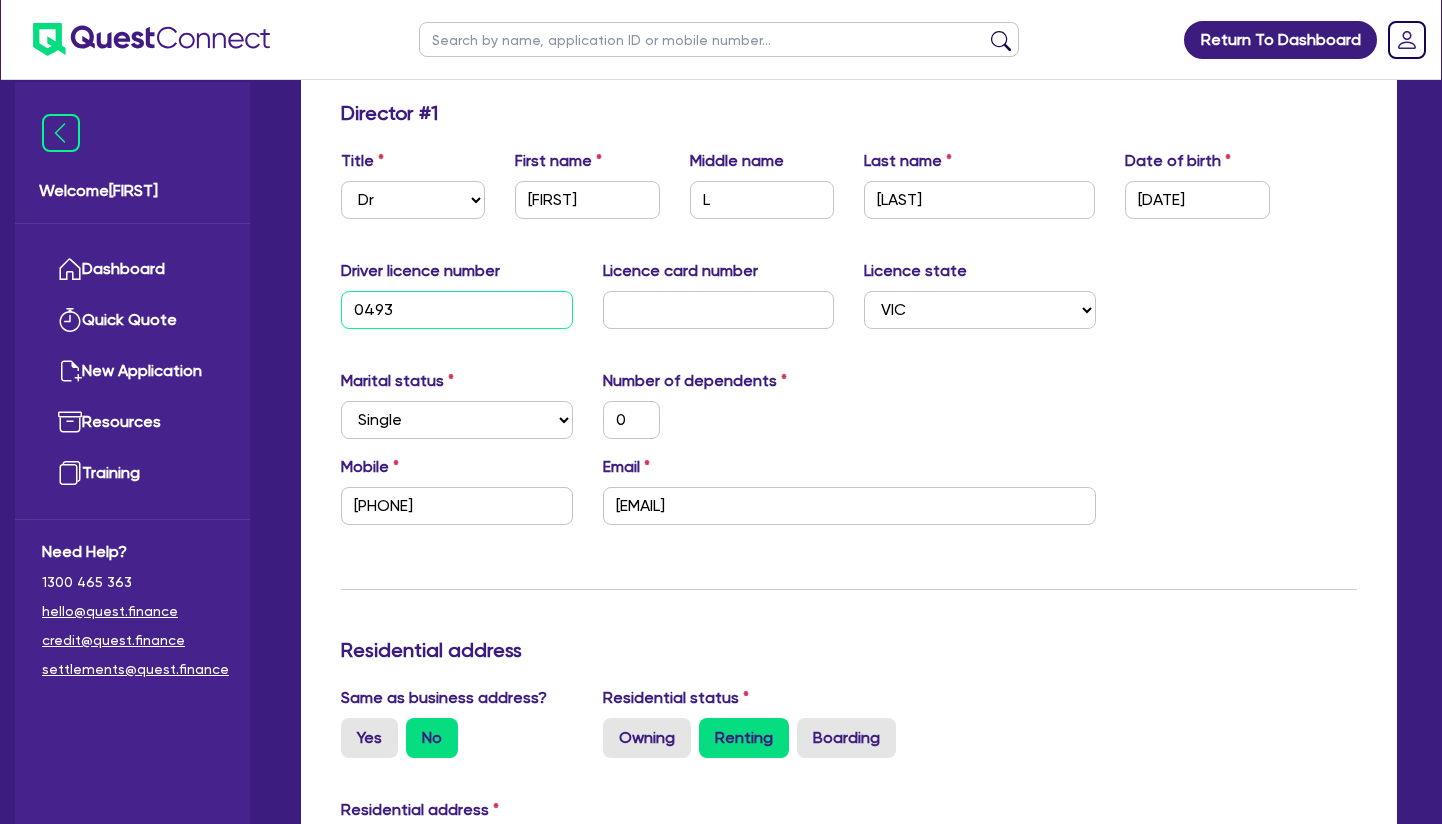 type on "[PHONE_PREFIX]" 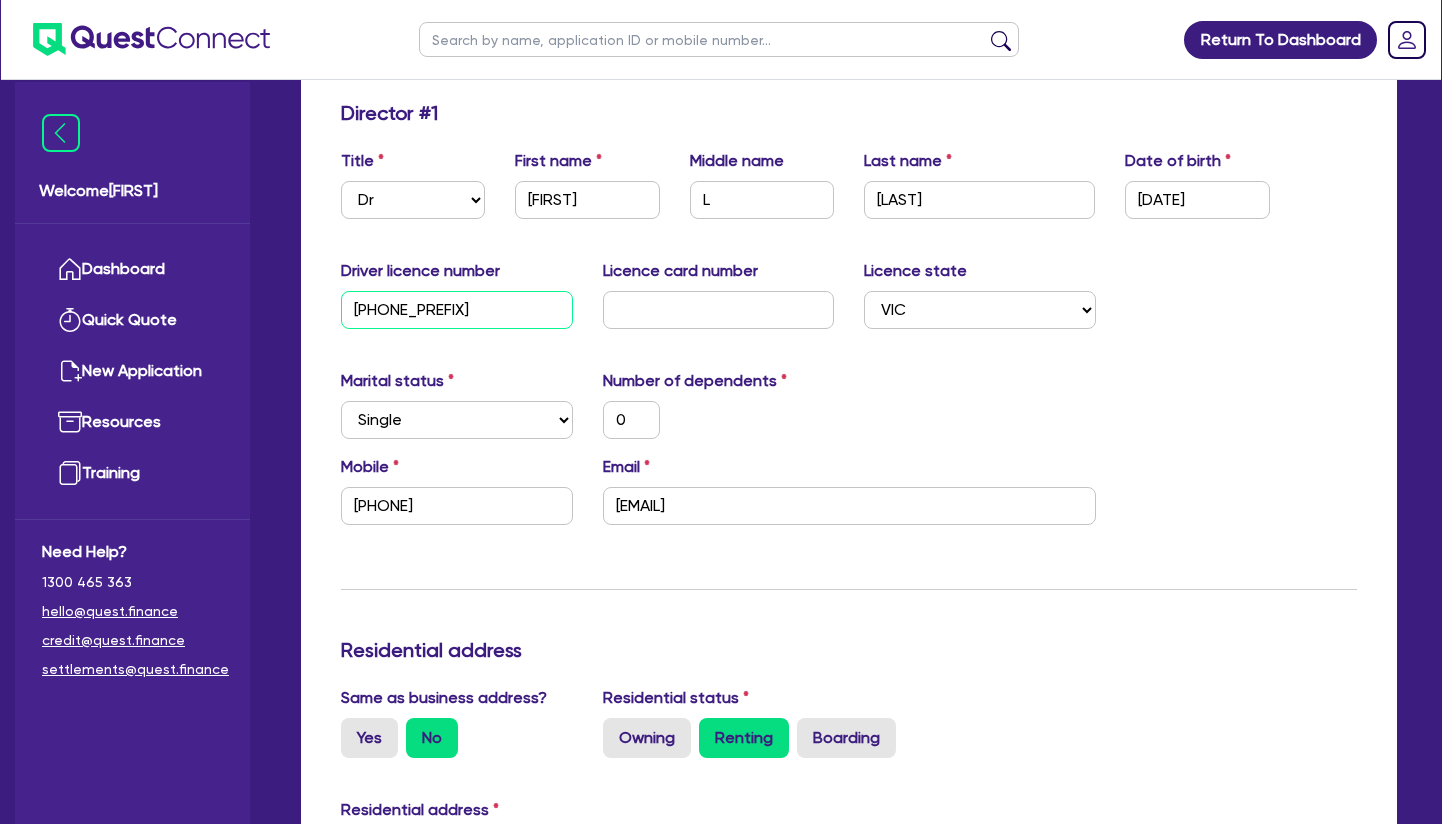 type on "049331" 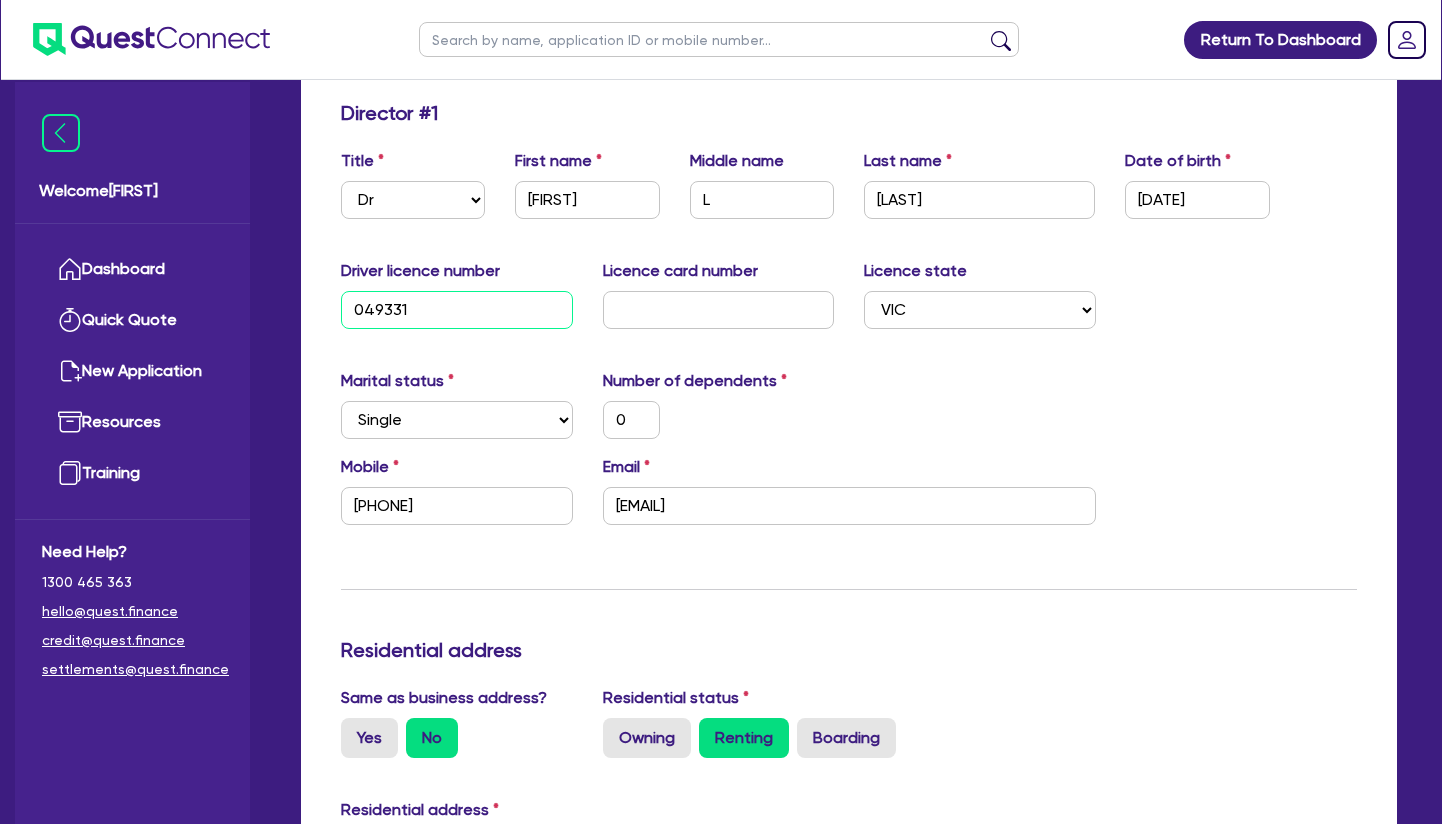 type on "0493314" 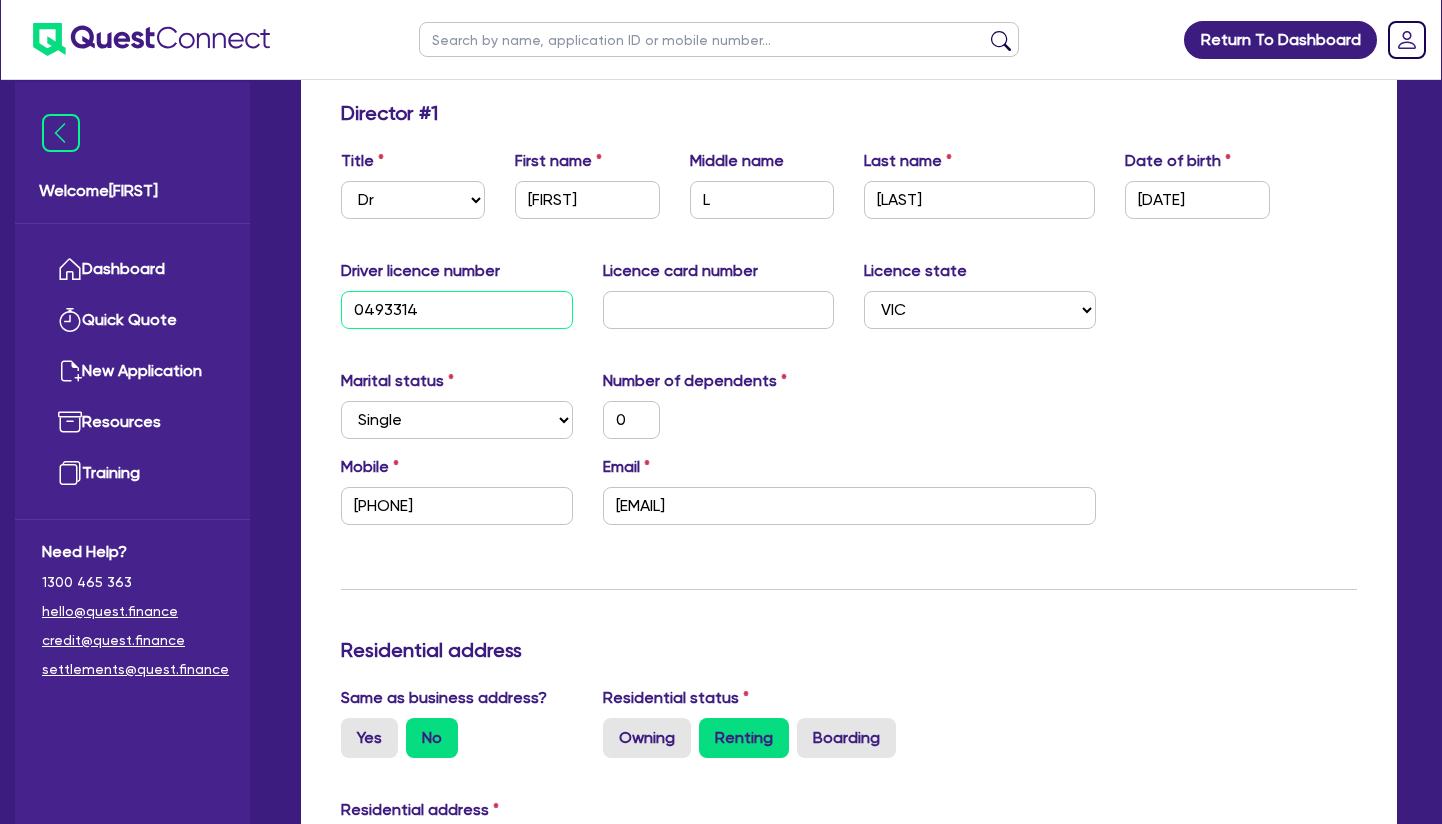 type on "04933144" 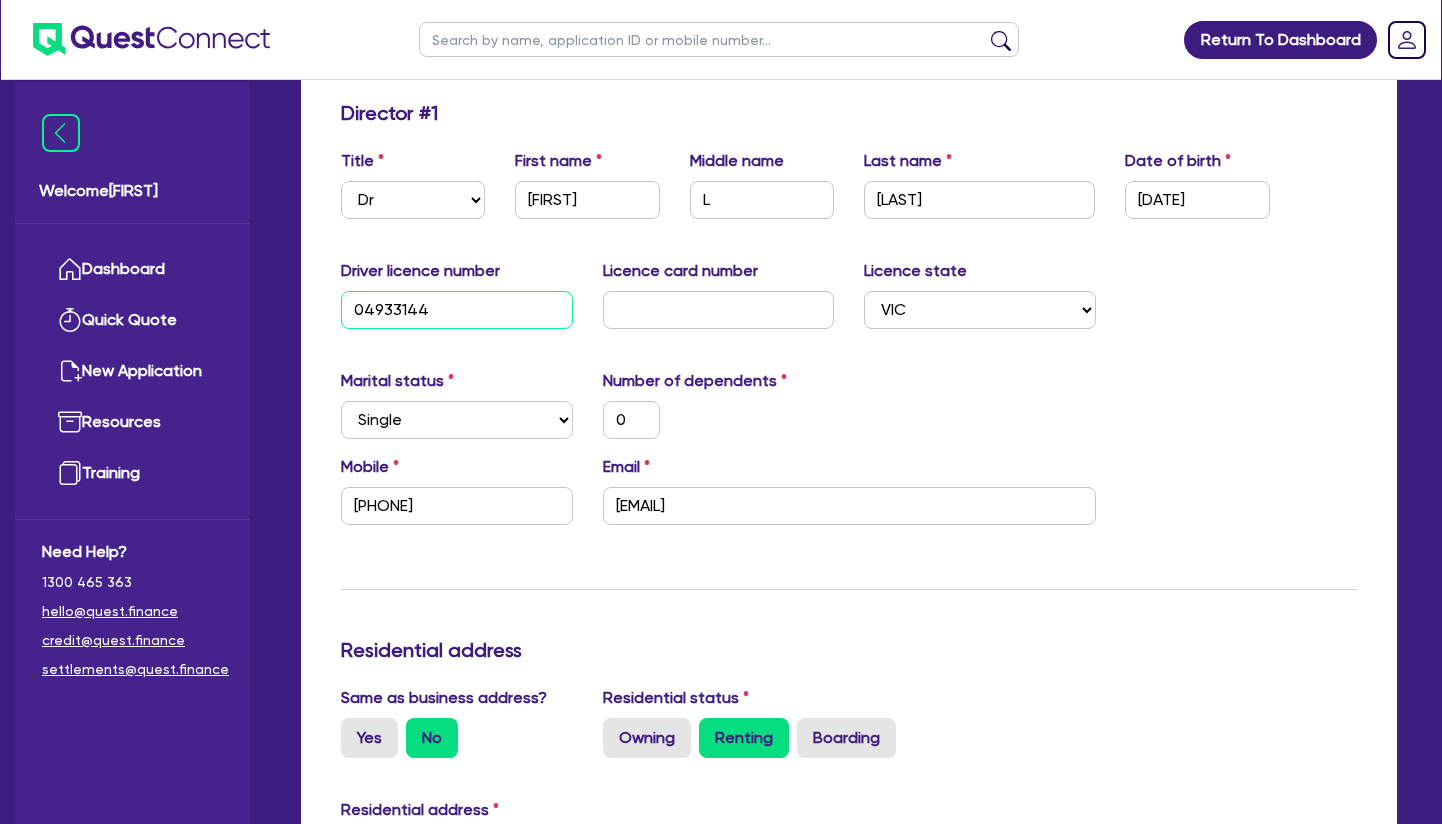 type on "[PHONE]" 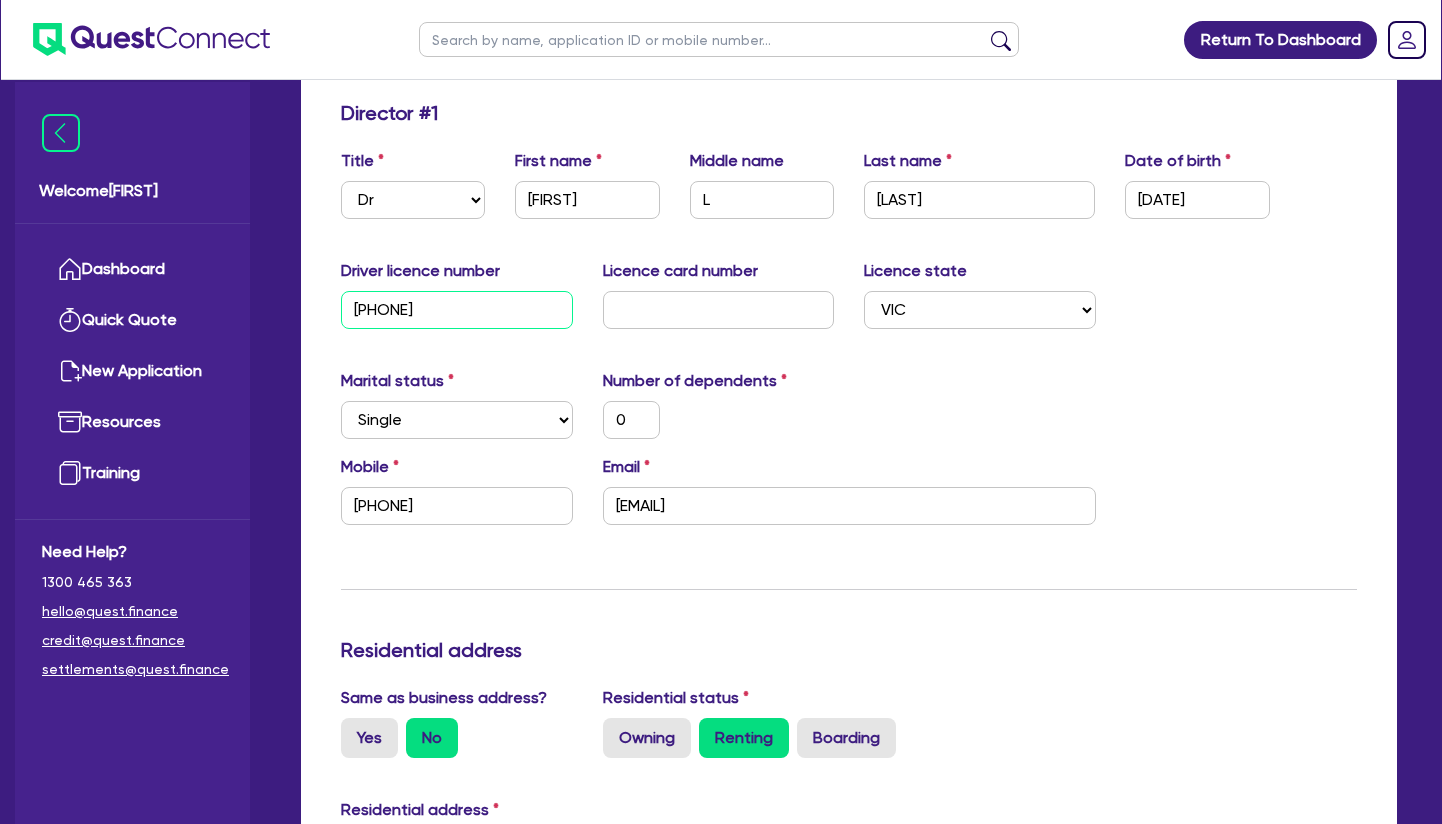 type on "[PHONE]" 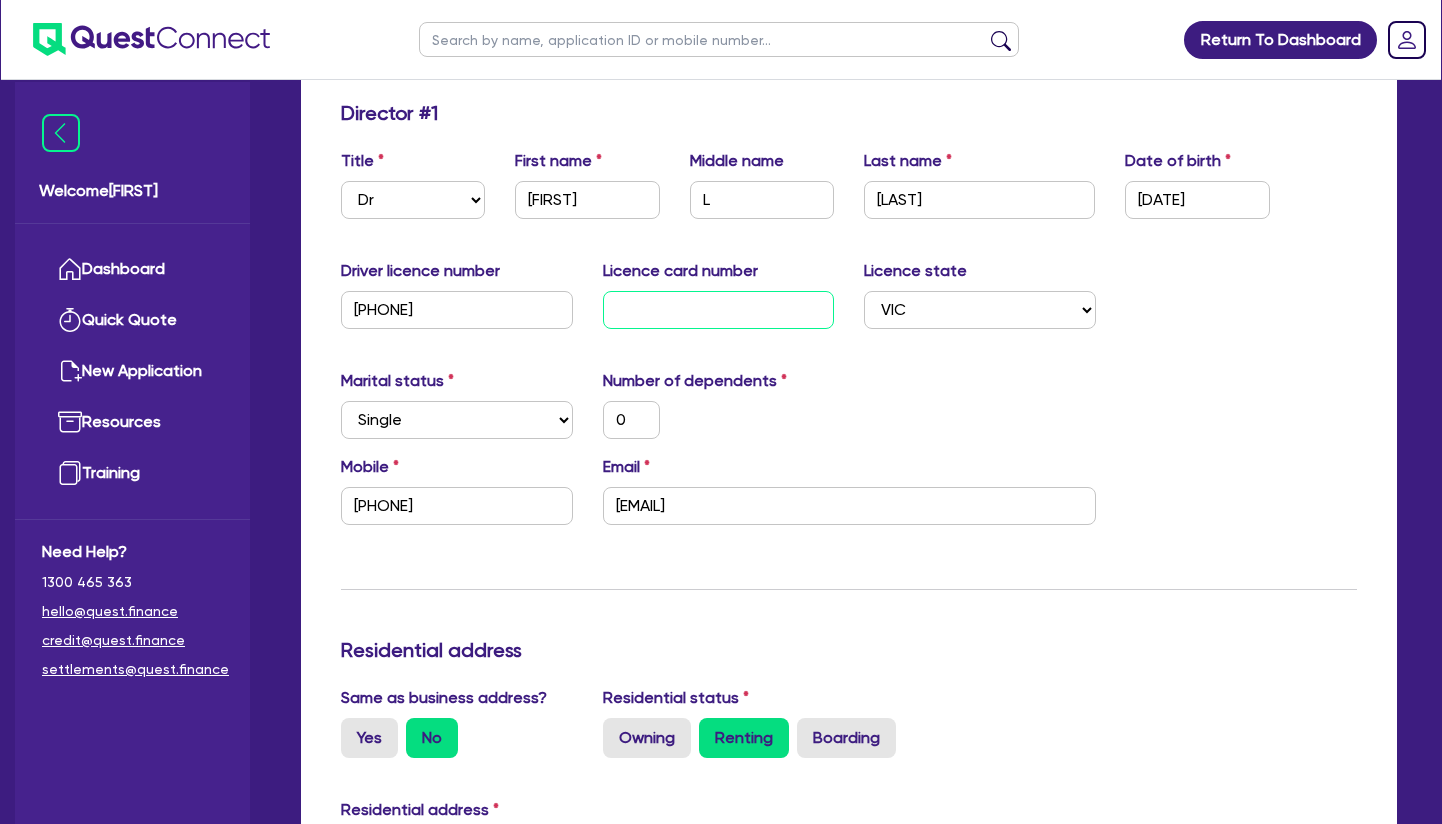 click at bounding box center (719, 310) 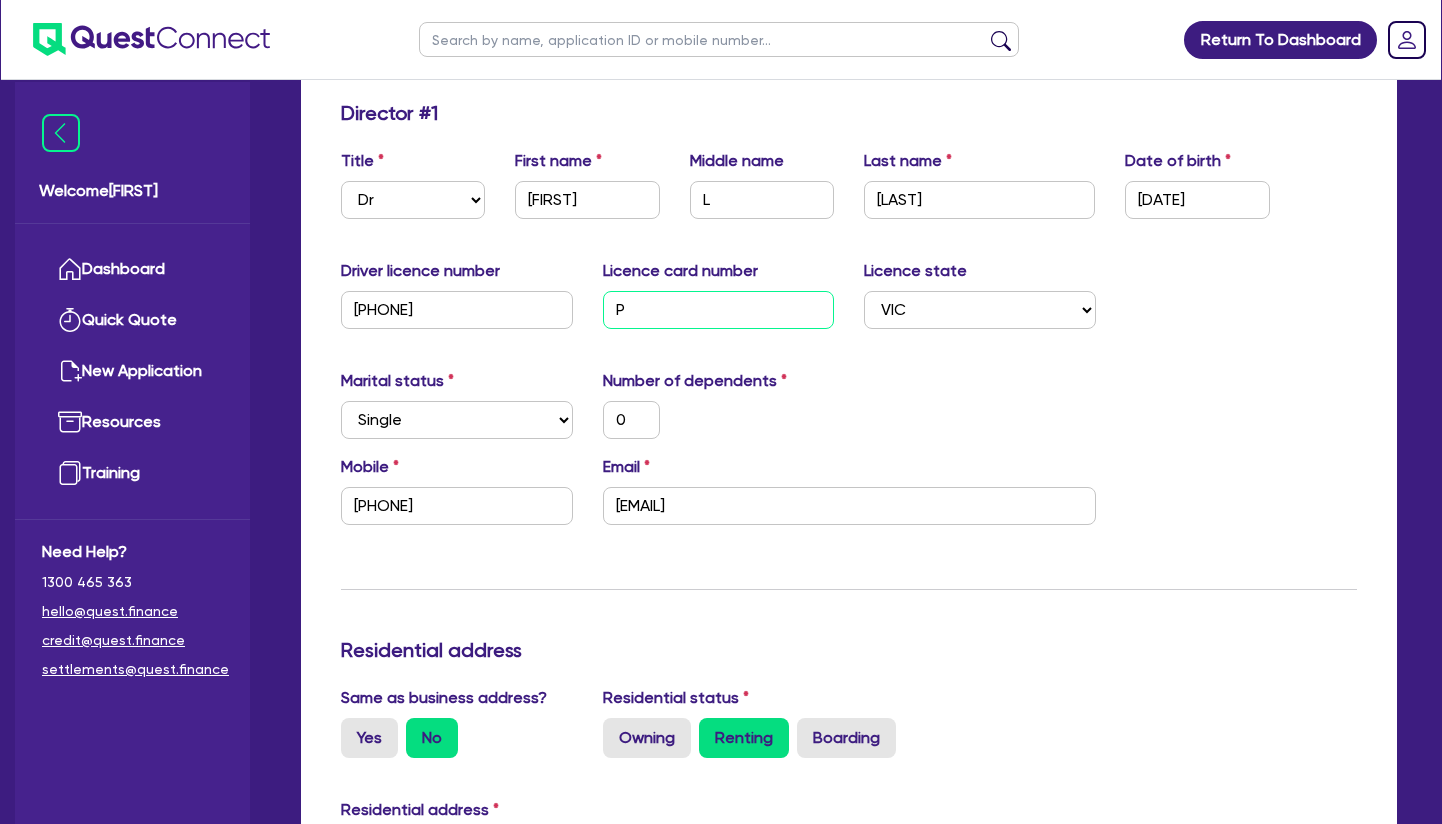 type on "[POSTAL_CODE]" 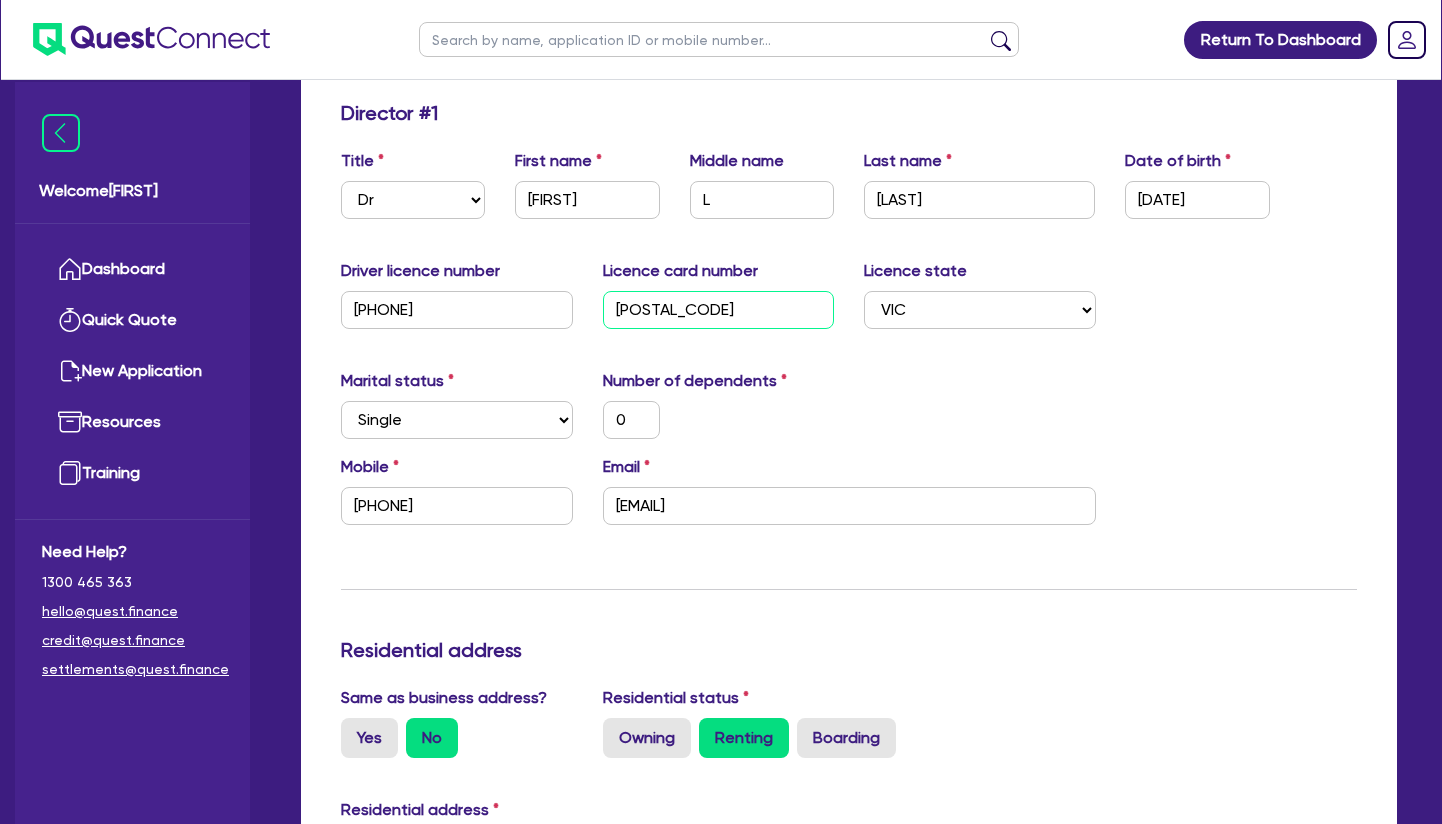 type on "[POSTAL_CODE]" 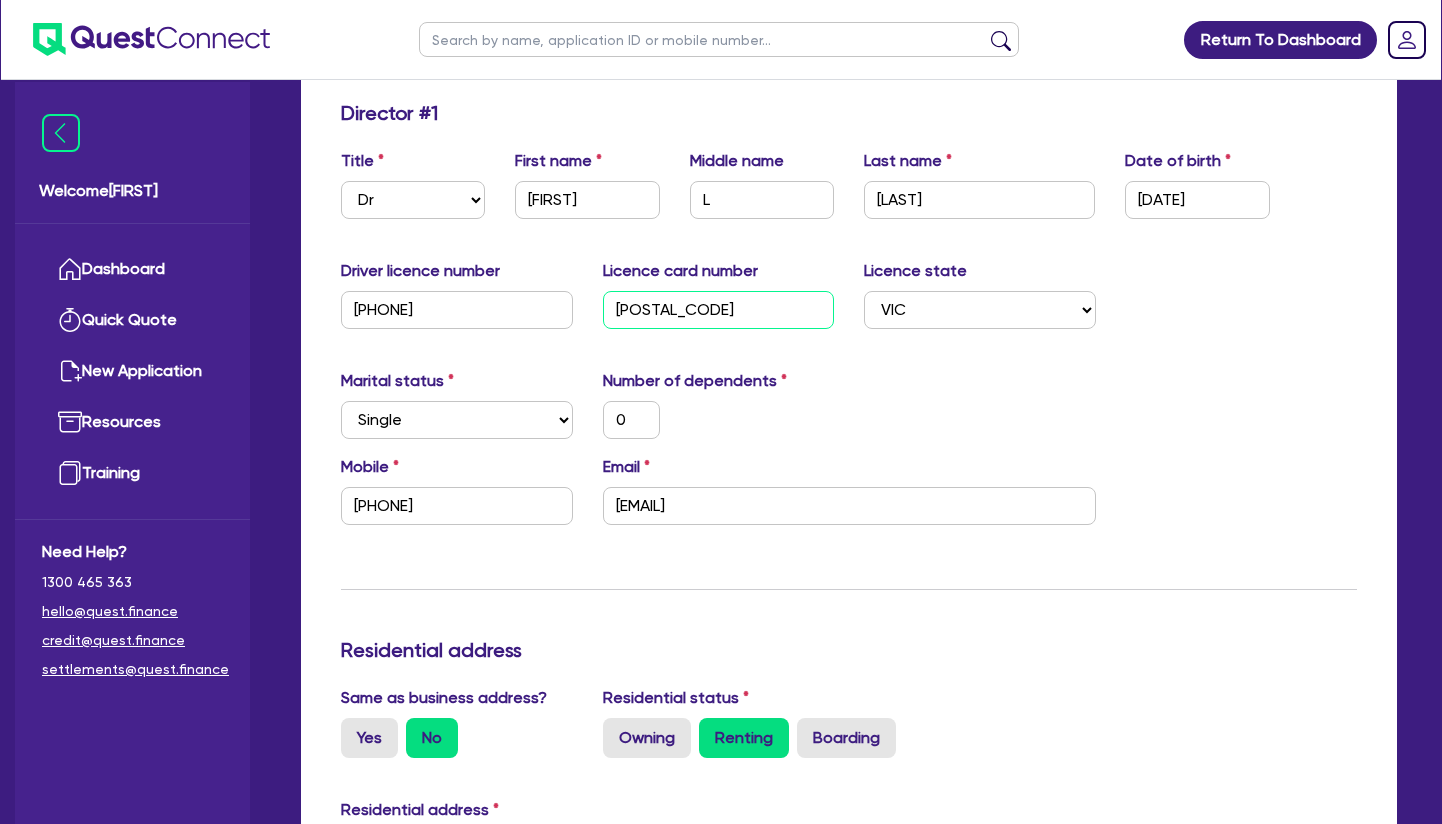 type on "[POSTAL_CODE]" 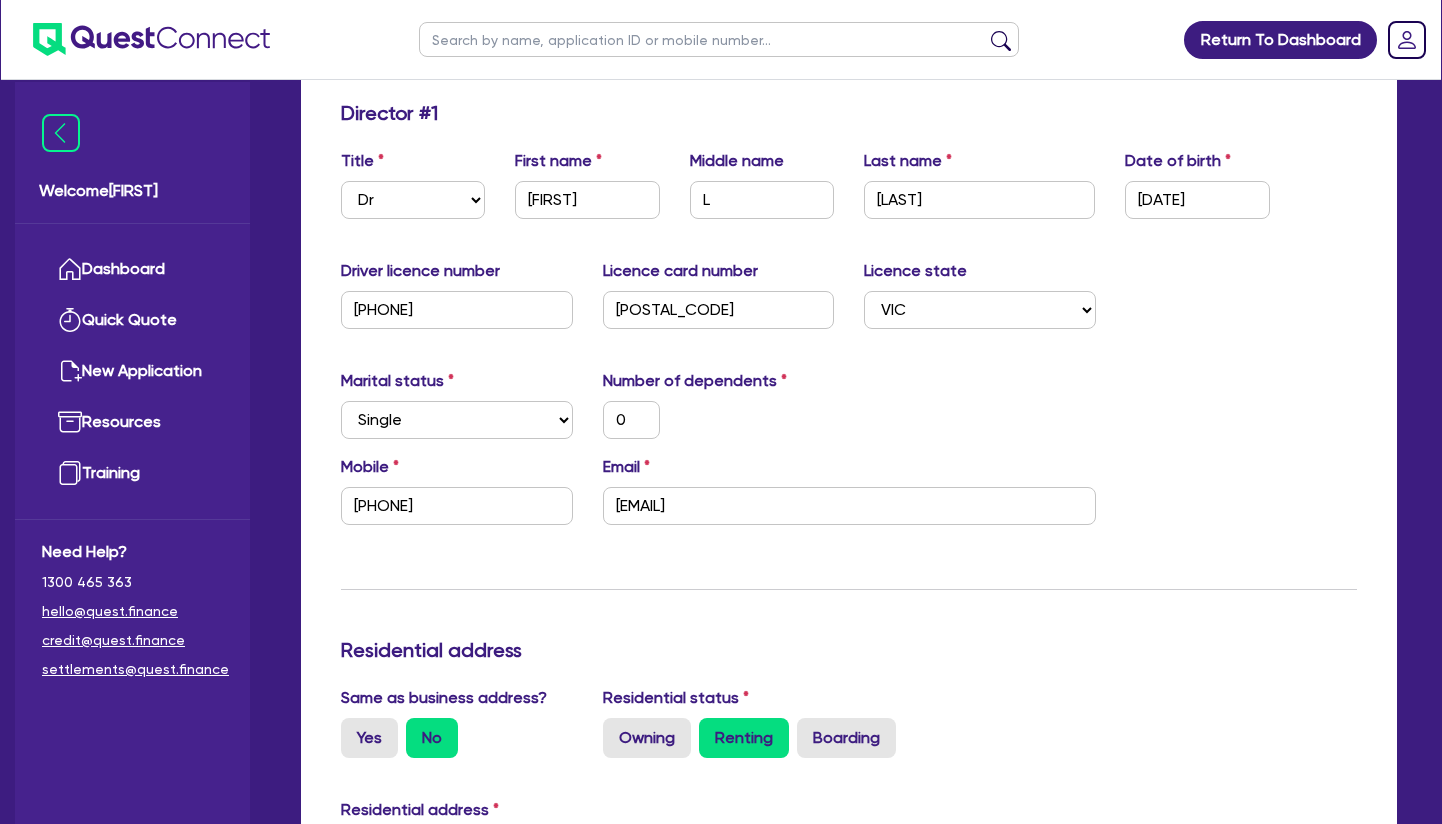 click on "Marital status Select Single Married De Facto / Partner Number of dependents 0" at bounding box center (849, 412) 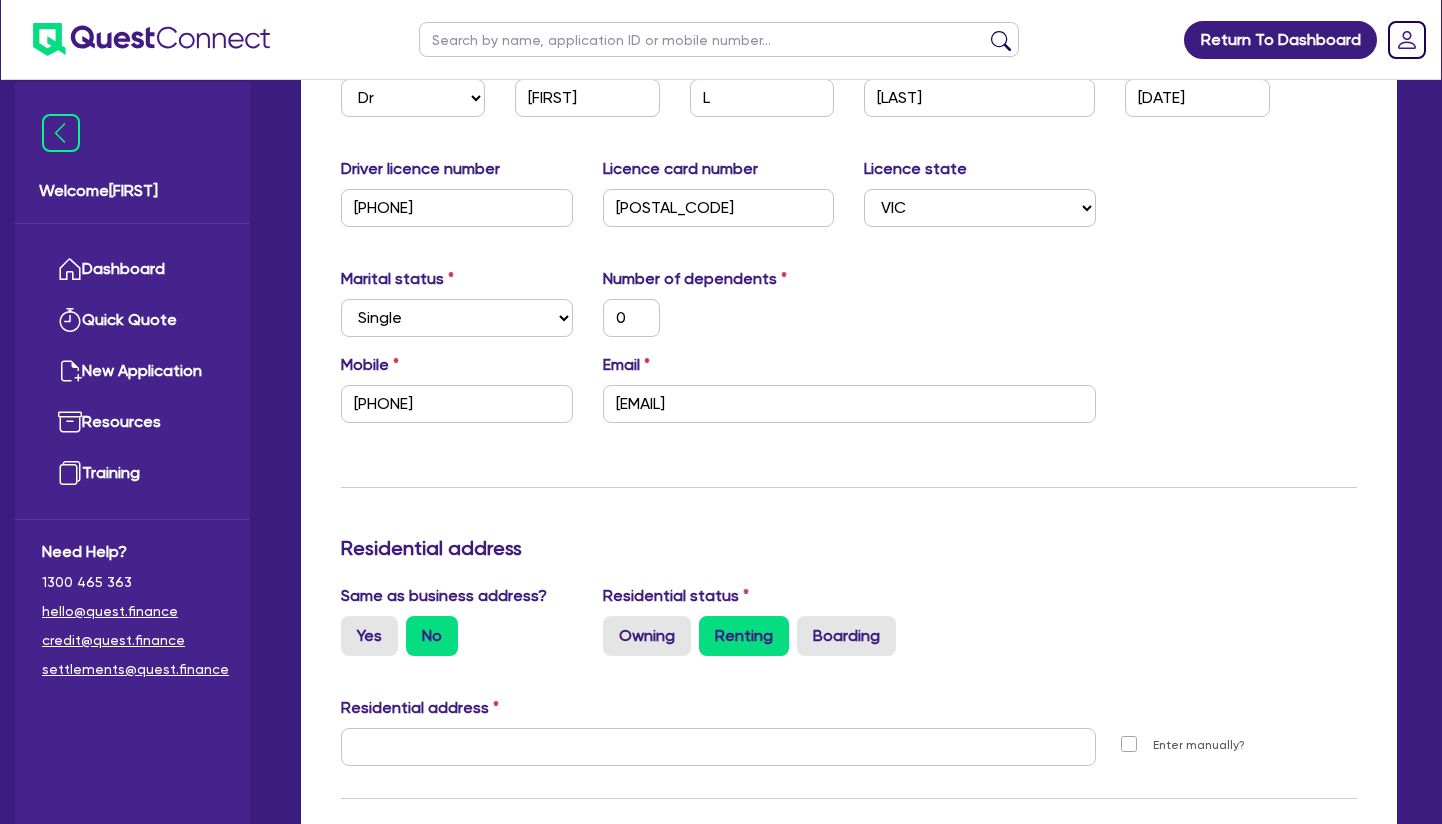 scroll, scrollTop: 612, scrollLeft: 0, axis: vertical 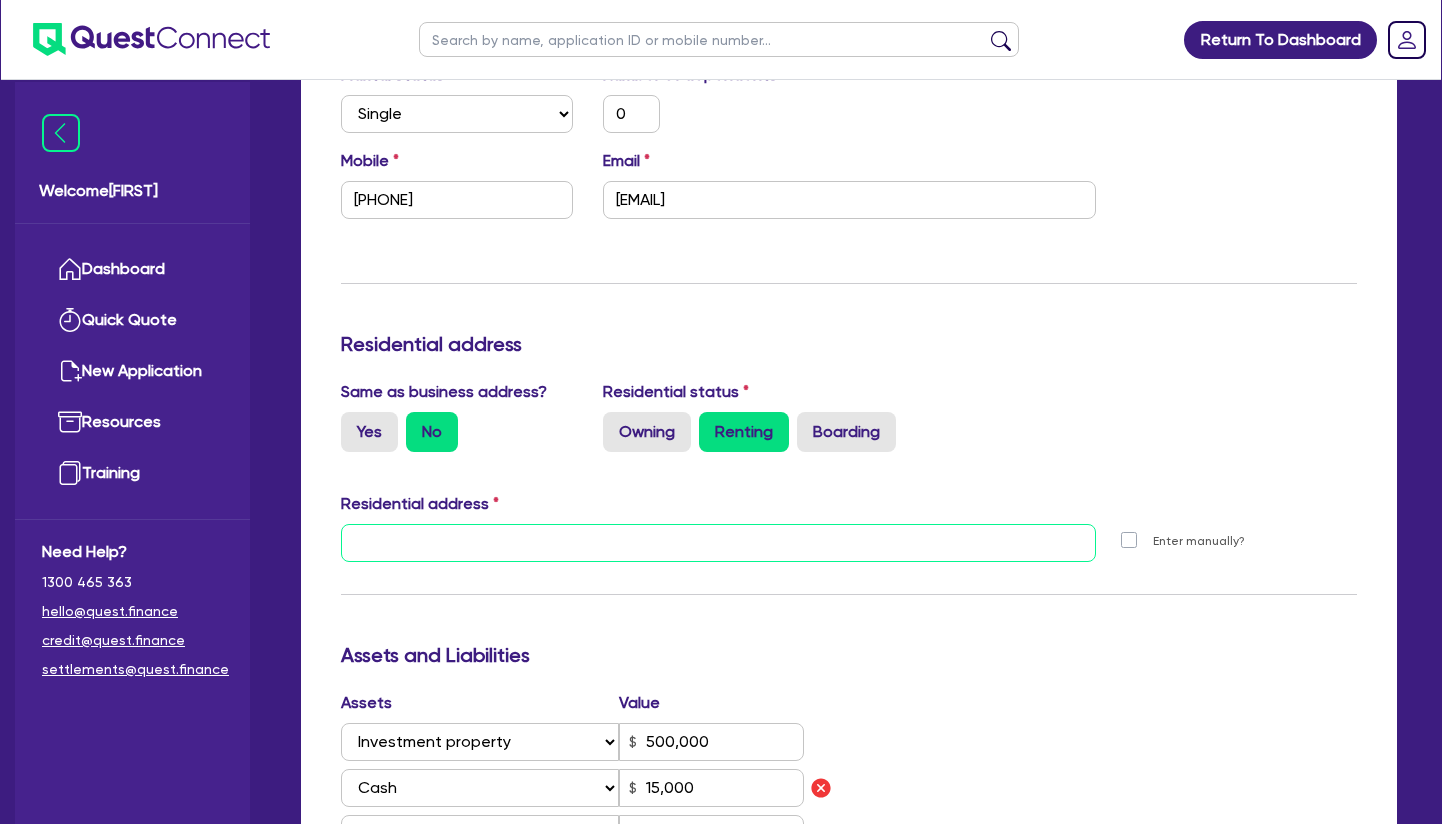 click at bounding box center (718, 543) 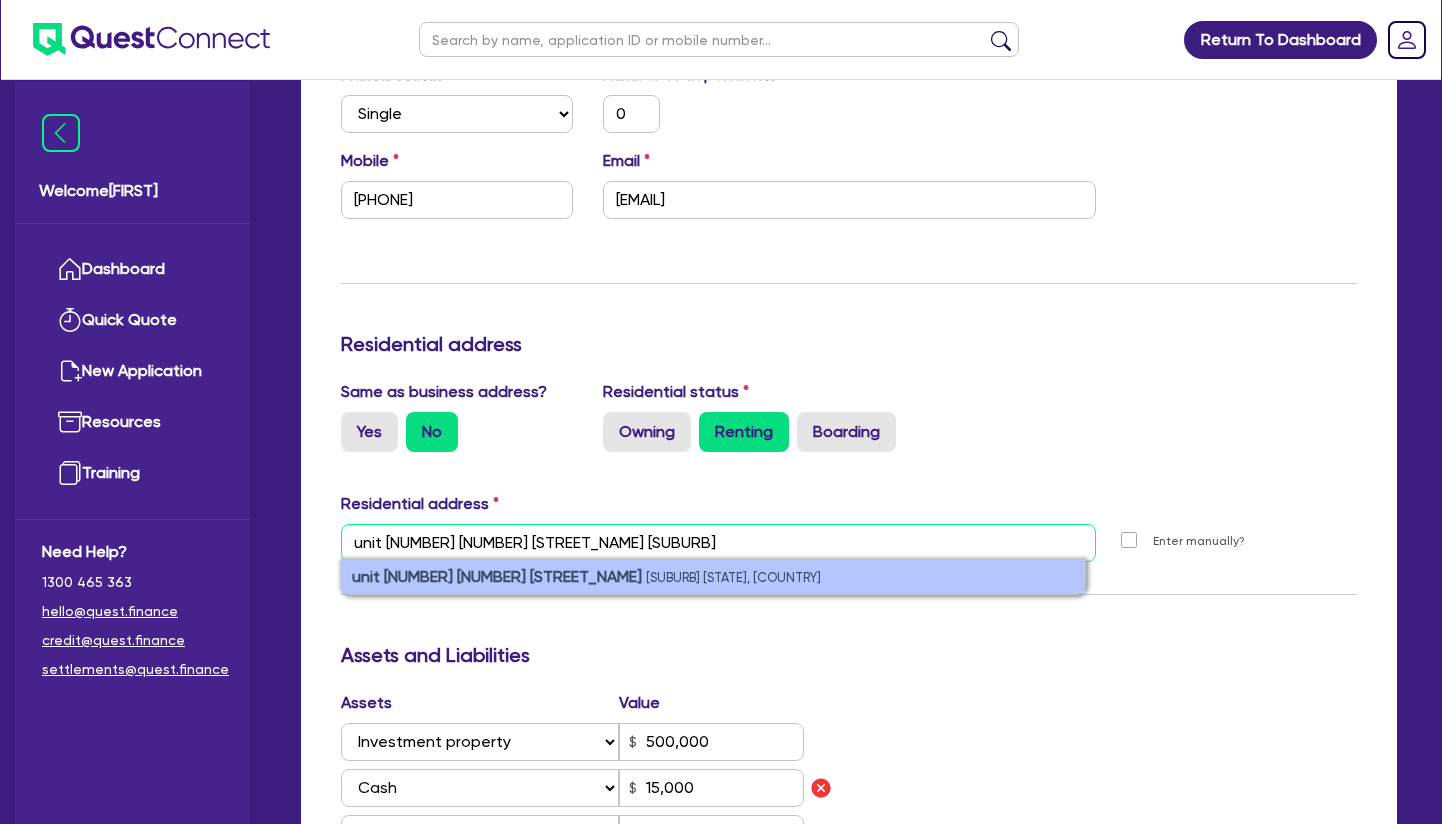 type on "unit [NUMBER] [NUMBER] [STREET_NAME] [SUBURB]" 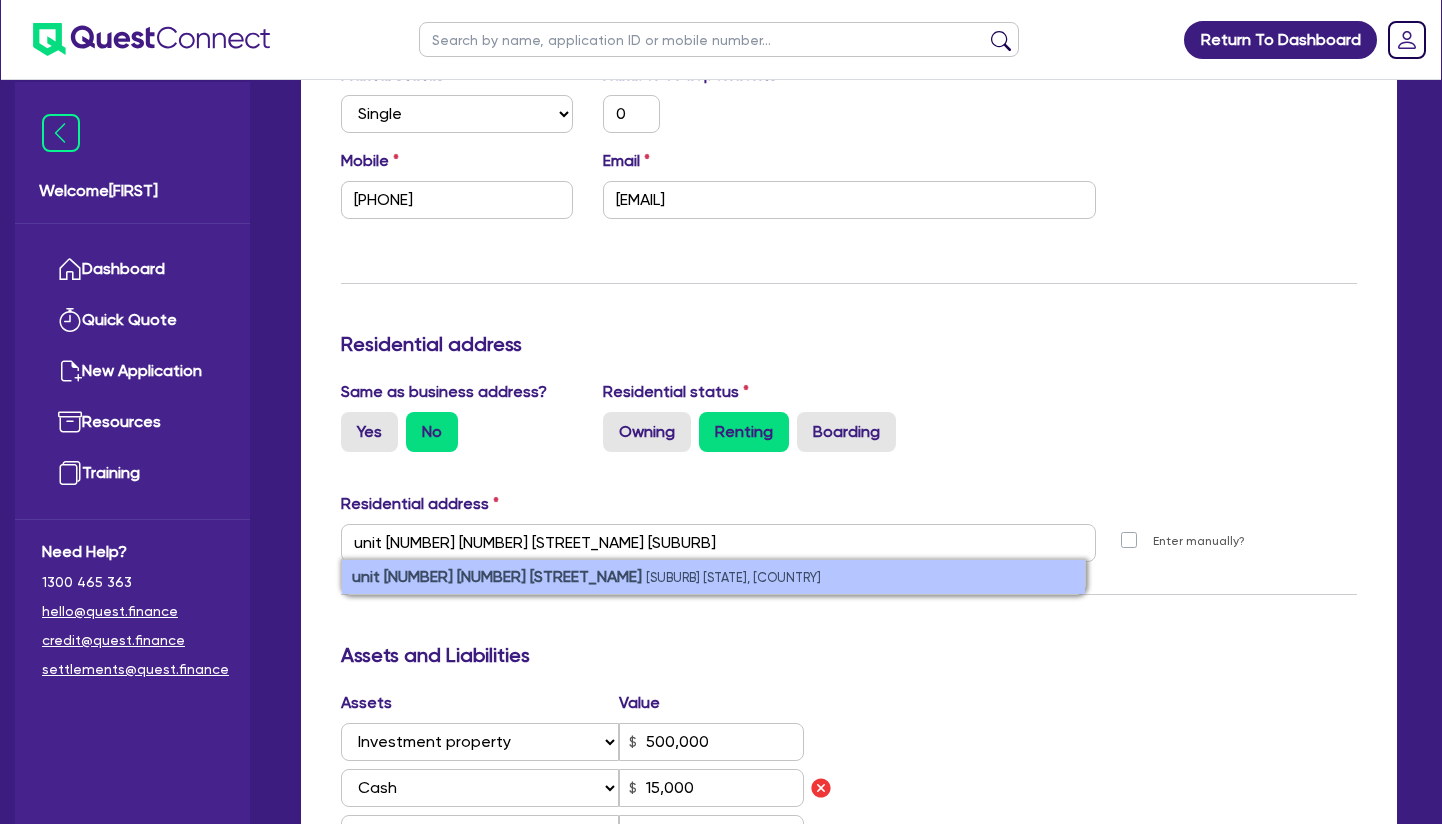 click on "[SUBURB] [STATE], [COUNTRY]" at bounding box center (733, 577) 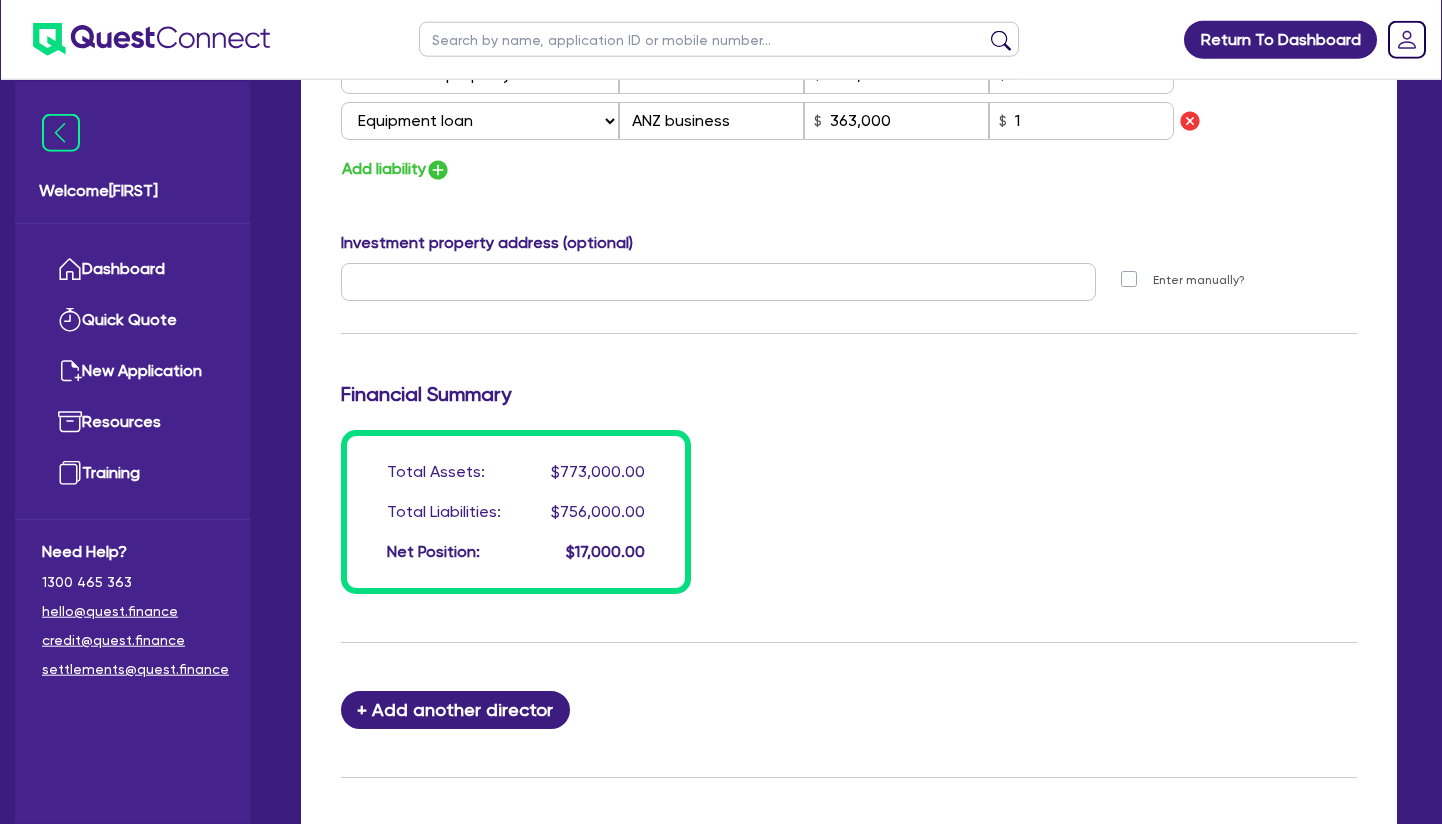 scroll, scrollTop: 1734, scrollLeft: 0, axis: vertical 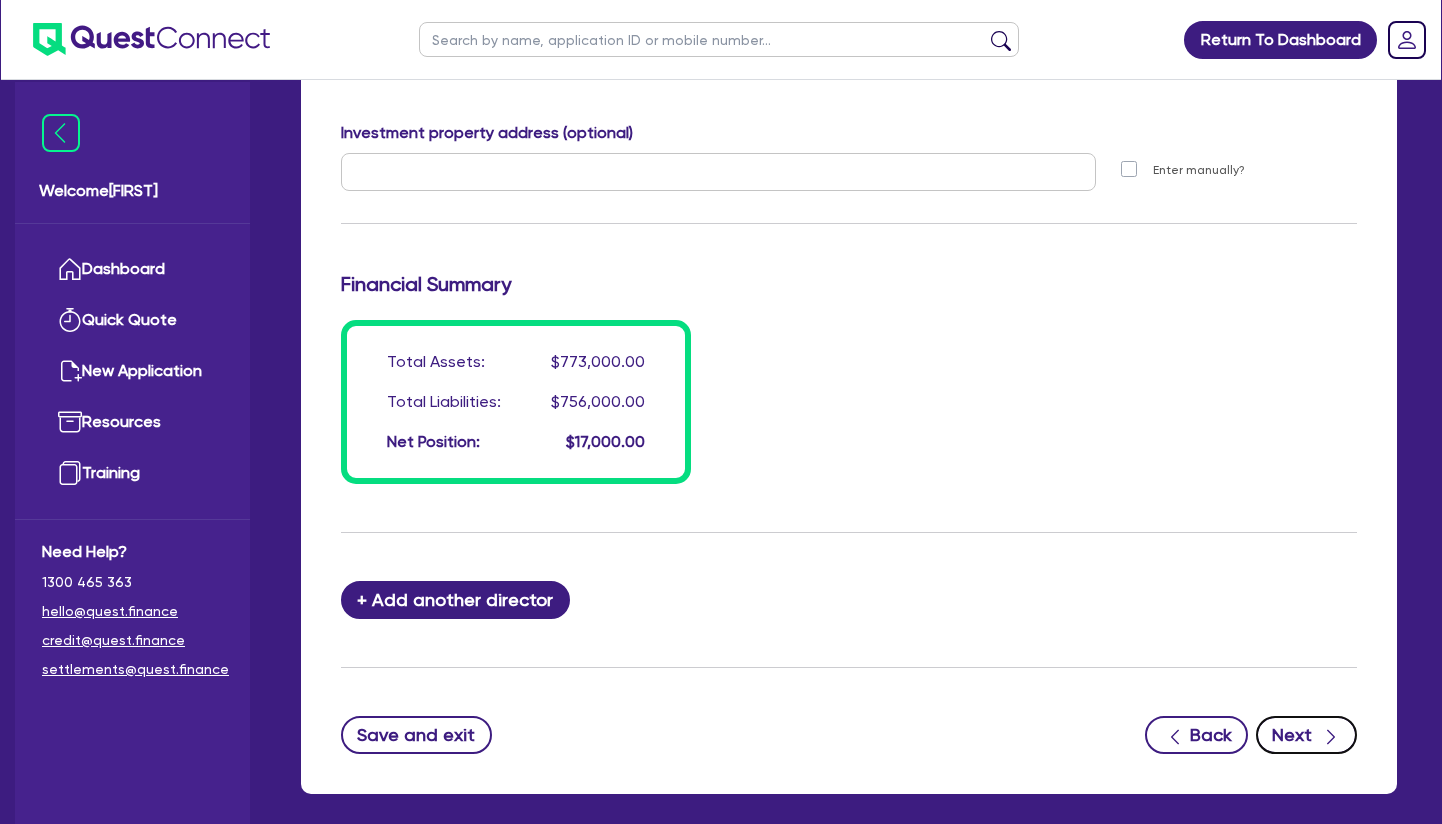 click on "Next" at bounding box center [1306, 735] 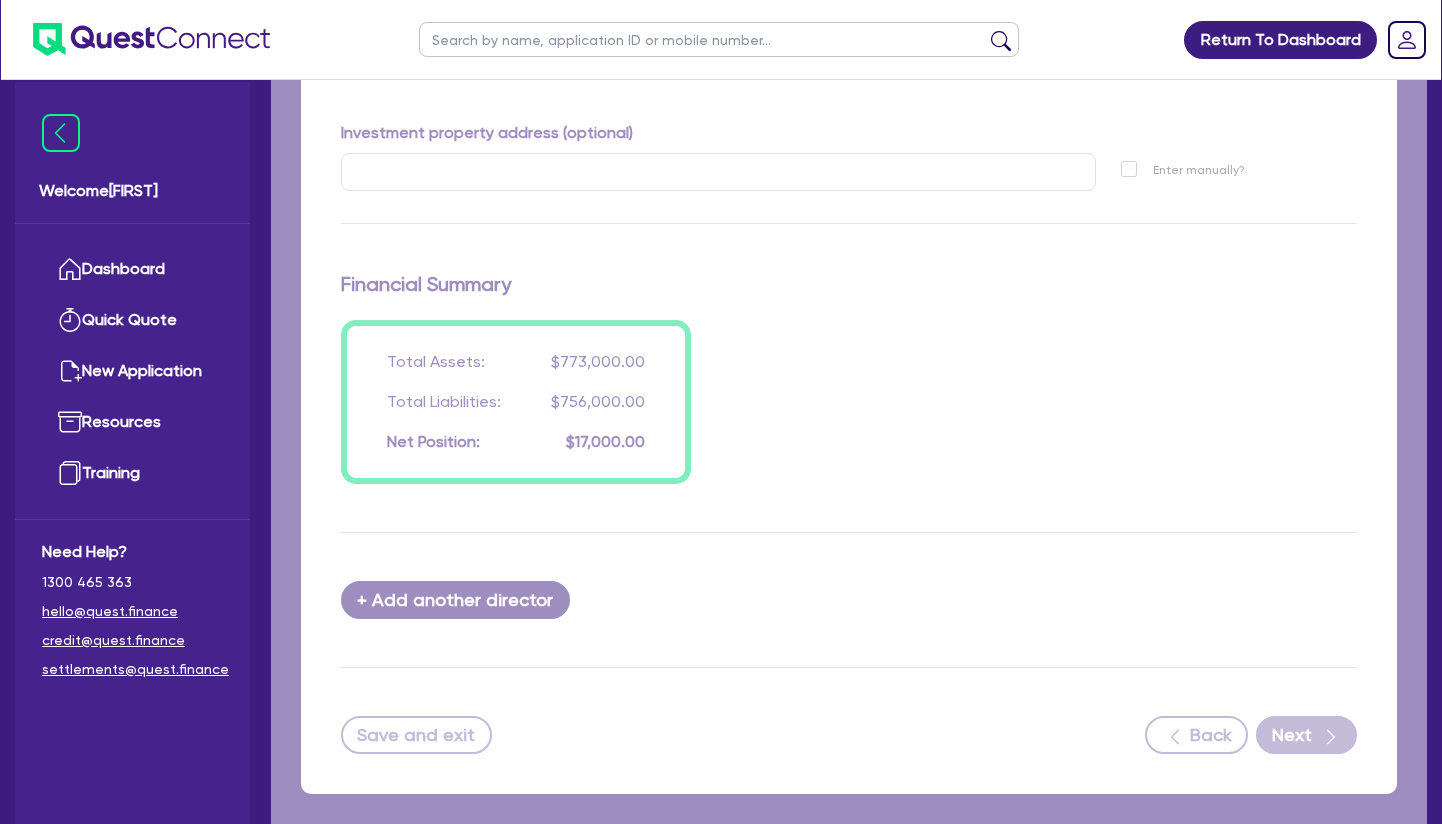 scroll, scrollTop: 0, scrollLeft: 0, axis: both 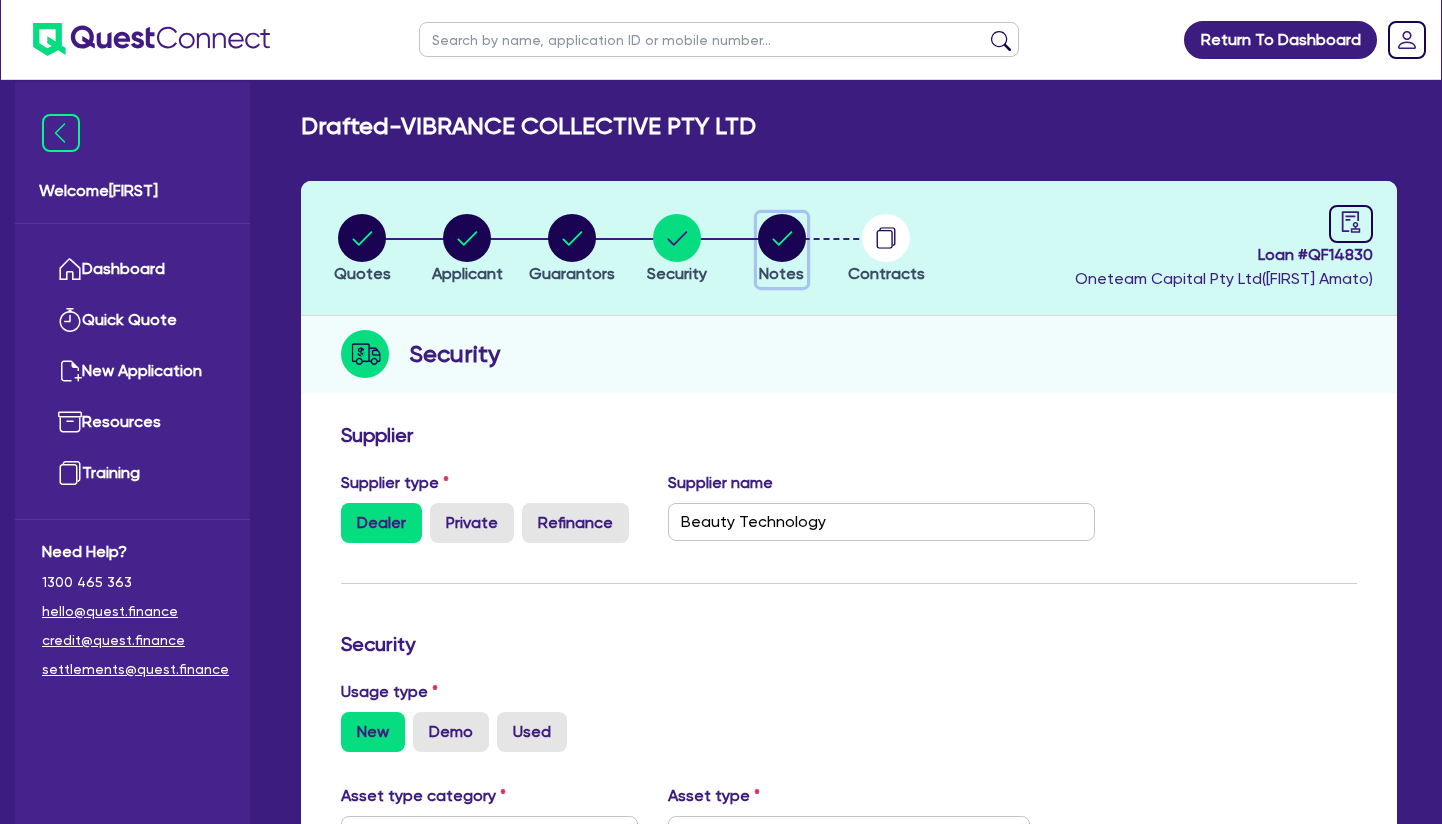 click 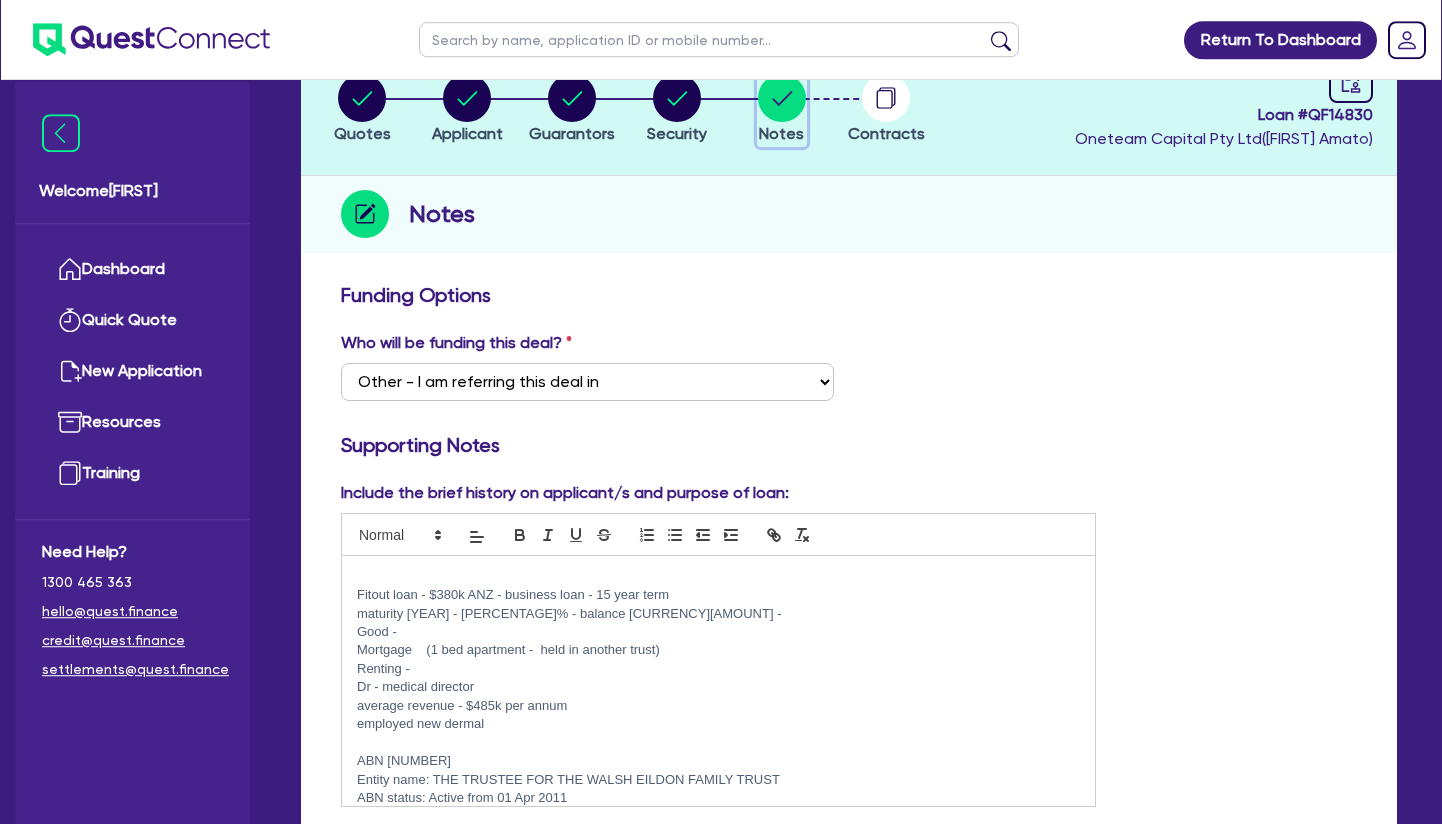 scroll, scrollTop: 204, scrollLeft: 0, axis: vertical 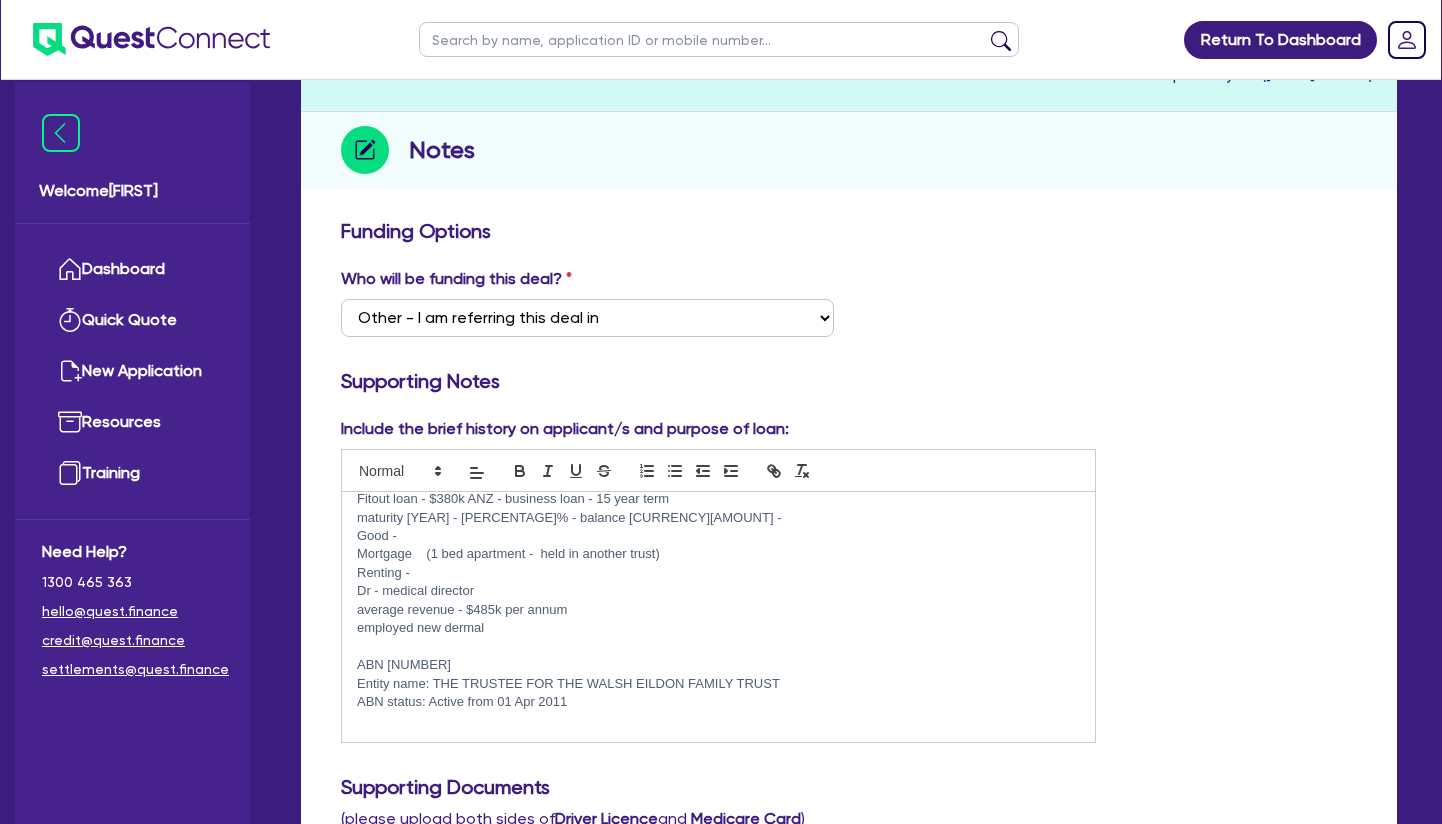 click on "Renting -" at bounding box center [718, 573] 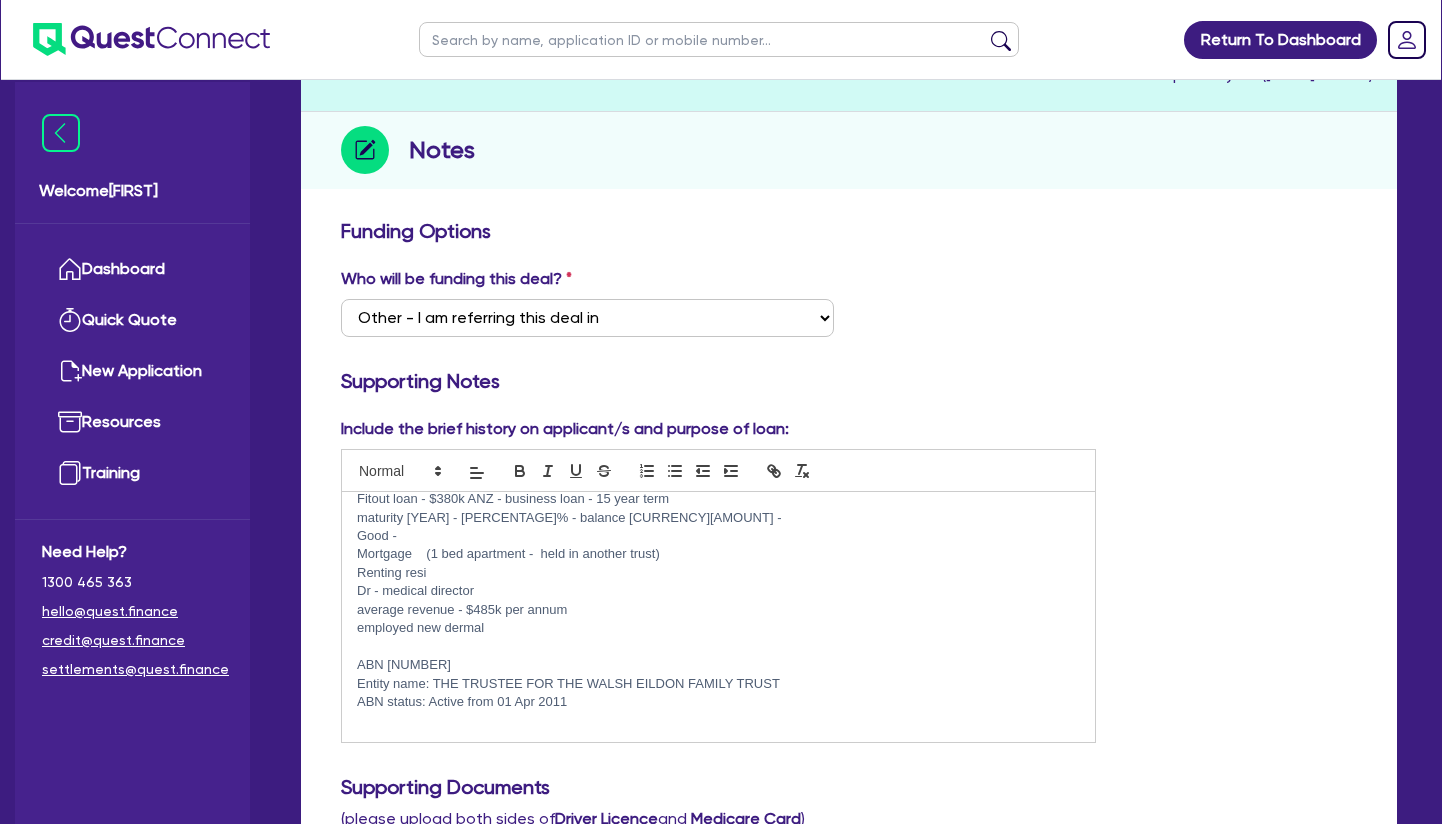 scroll, scrollTop: 0, scrollLeft: 0, axis: both 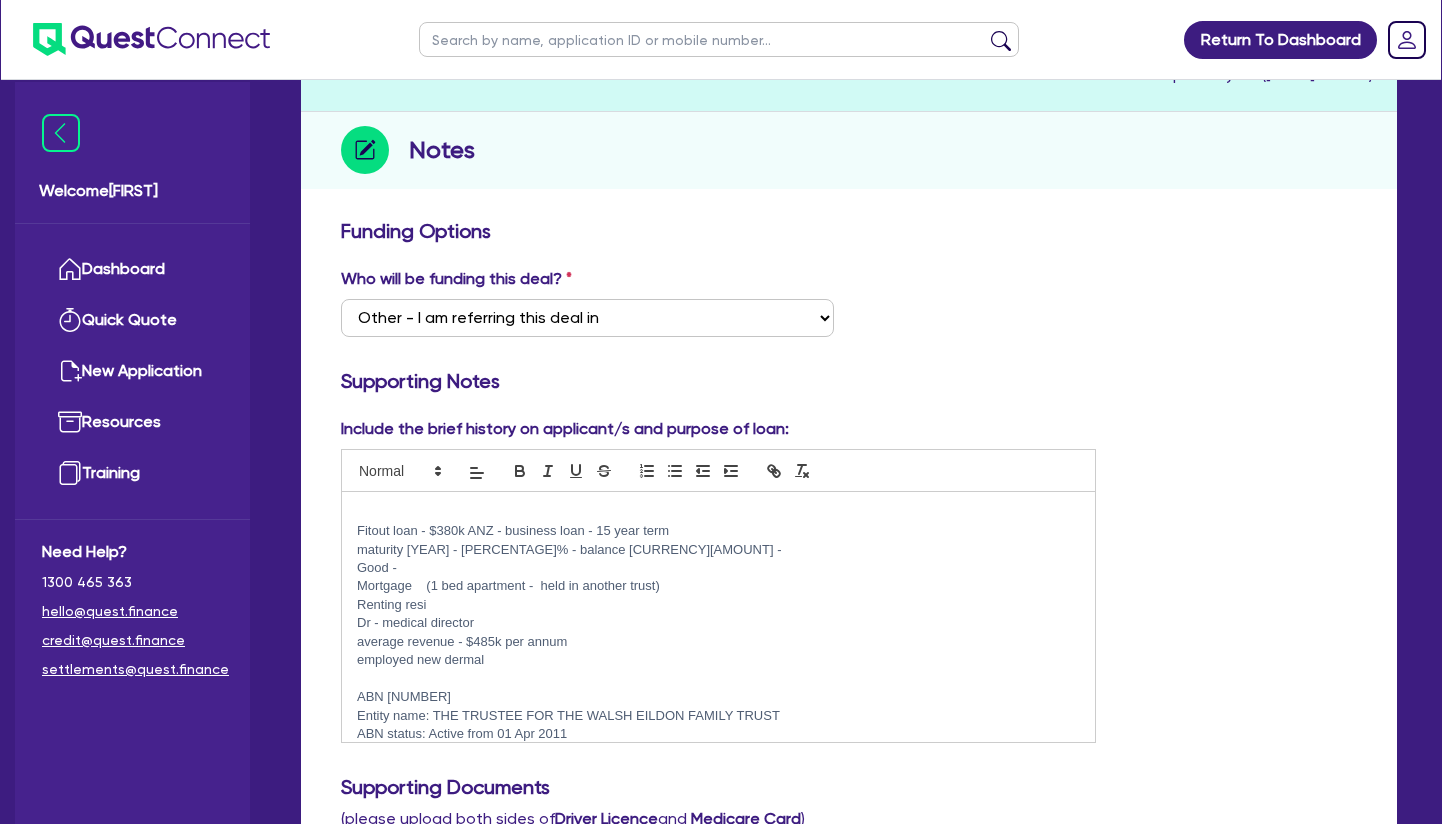 click at bounding box center [718, 513] 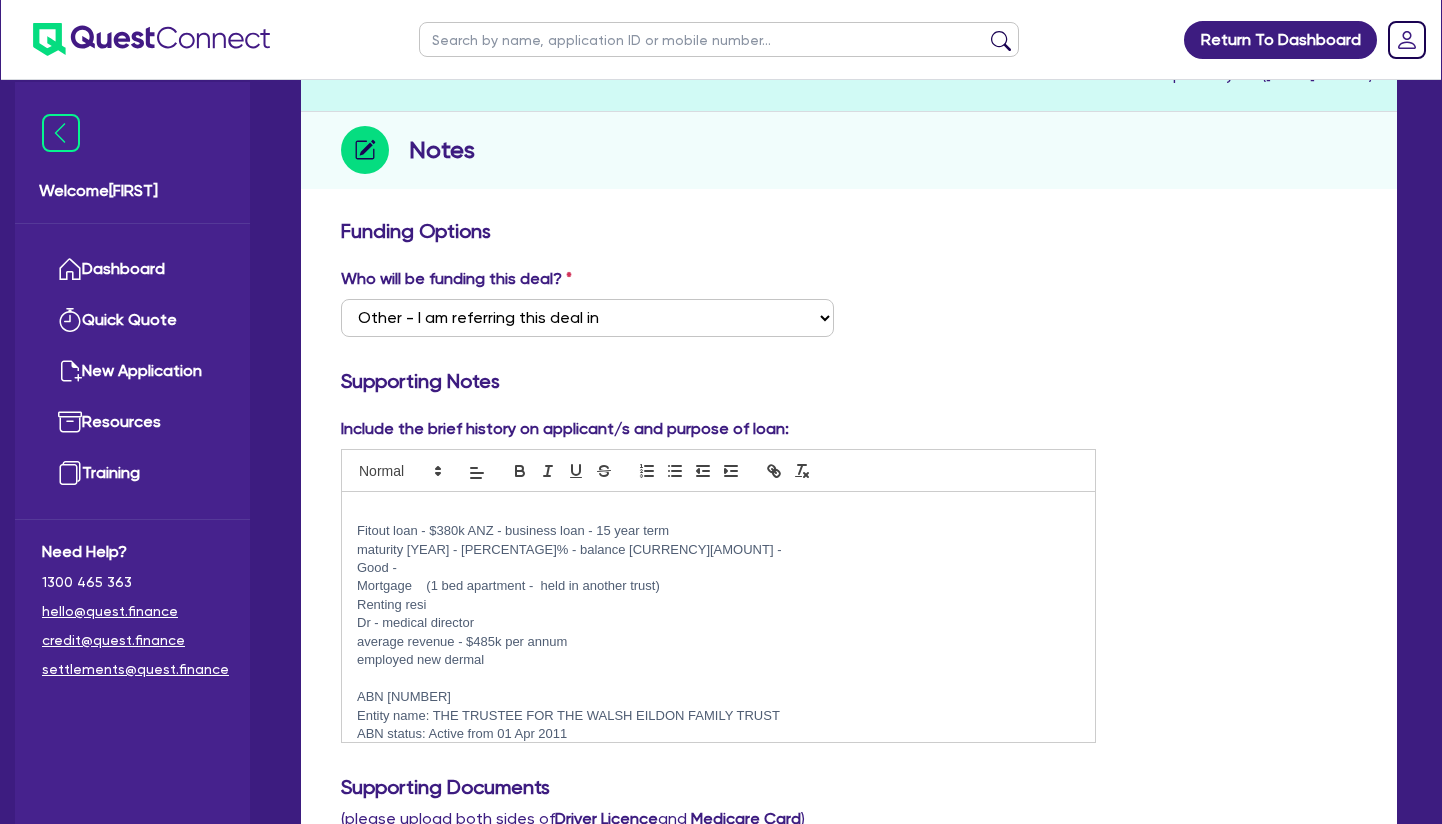 scroll, scrollTop: 32, scrollLeft: 0, axis: vertical 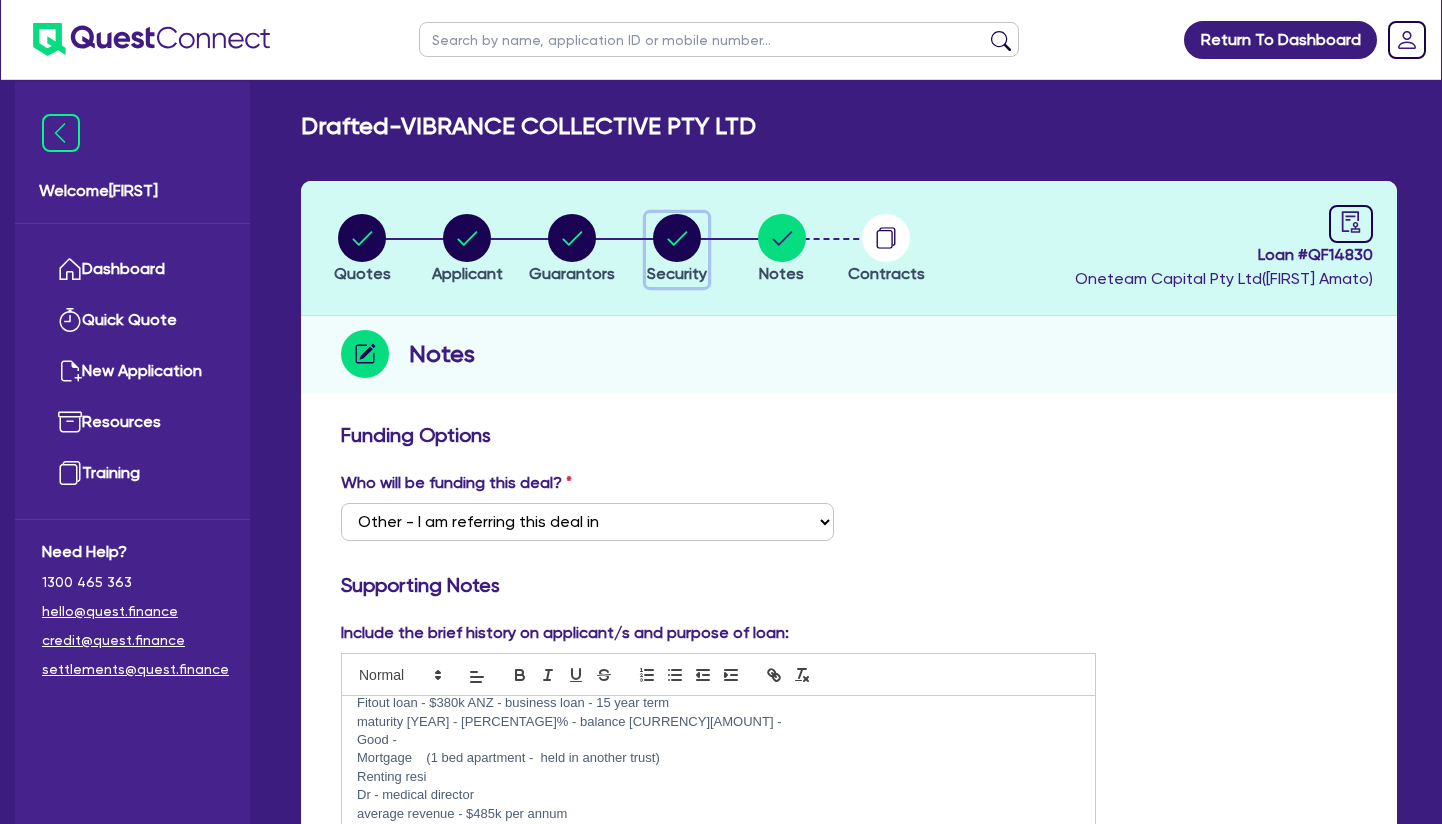 click 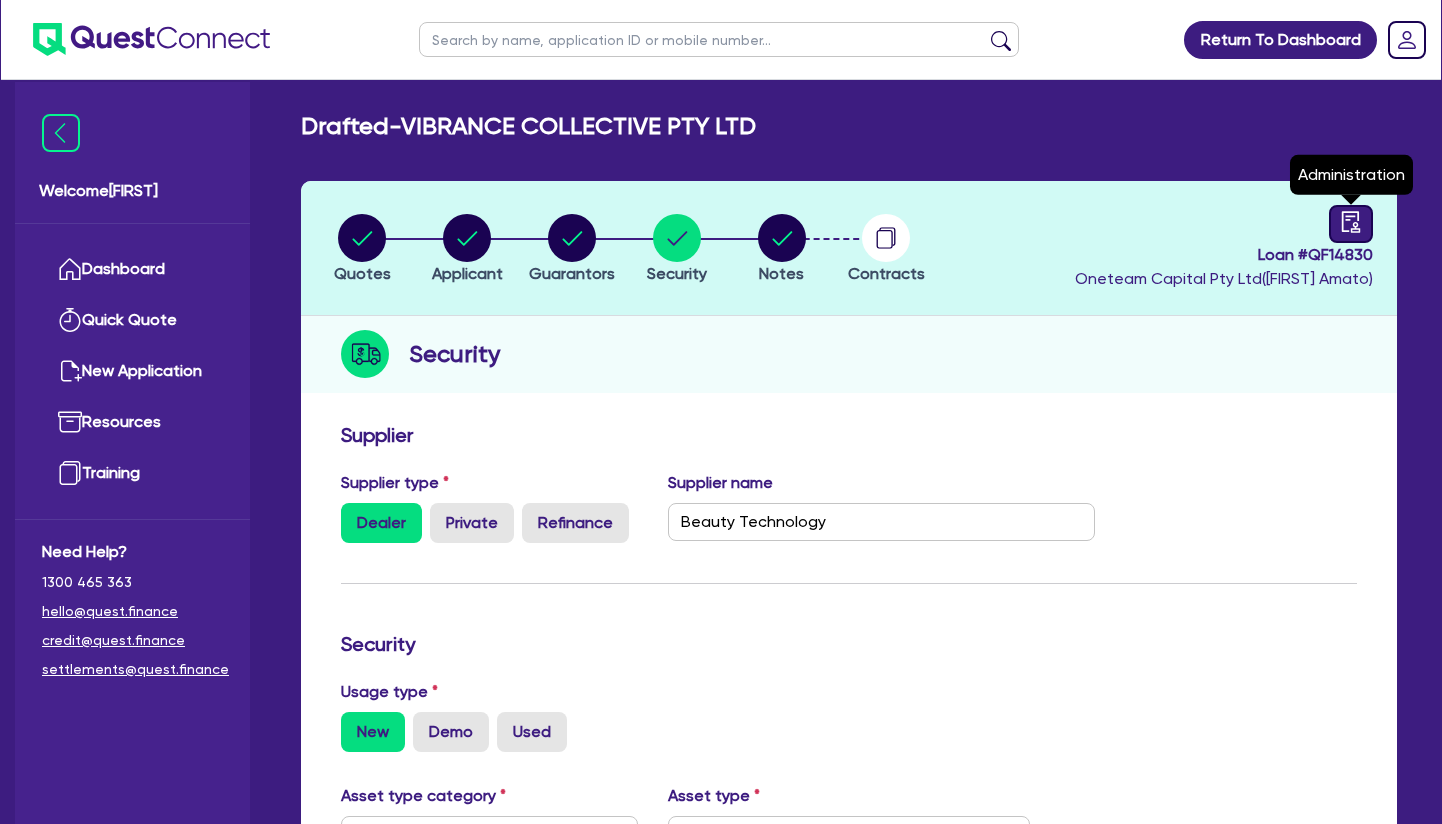 click 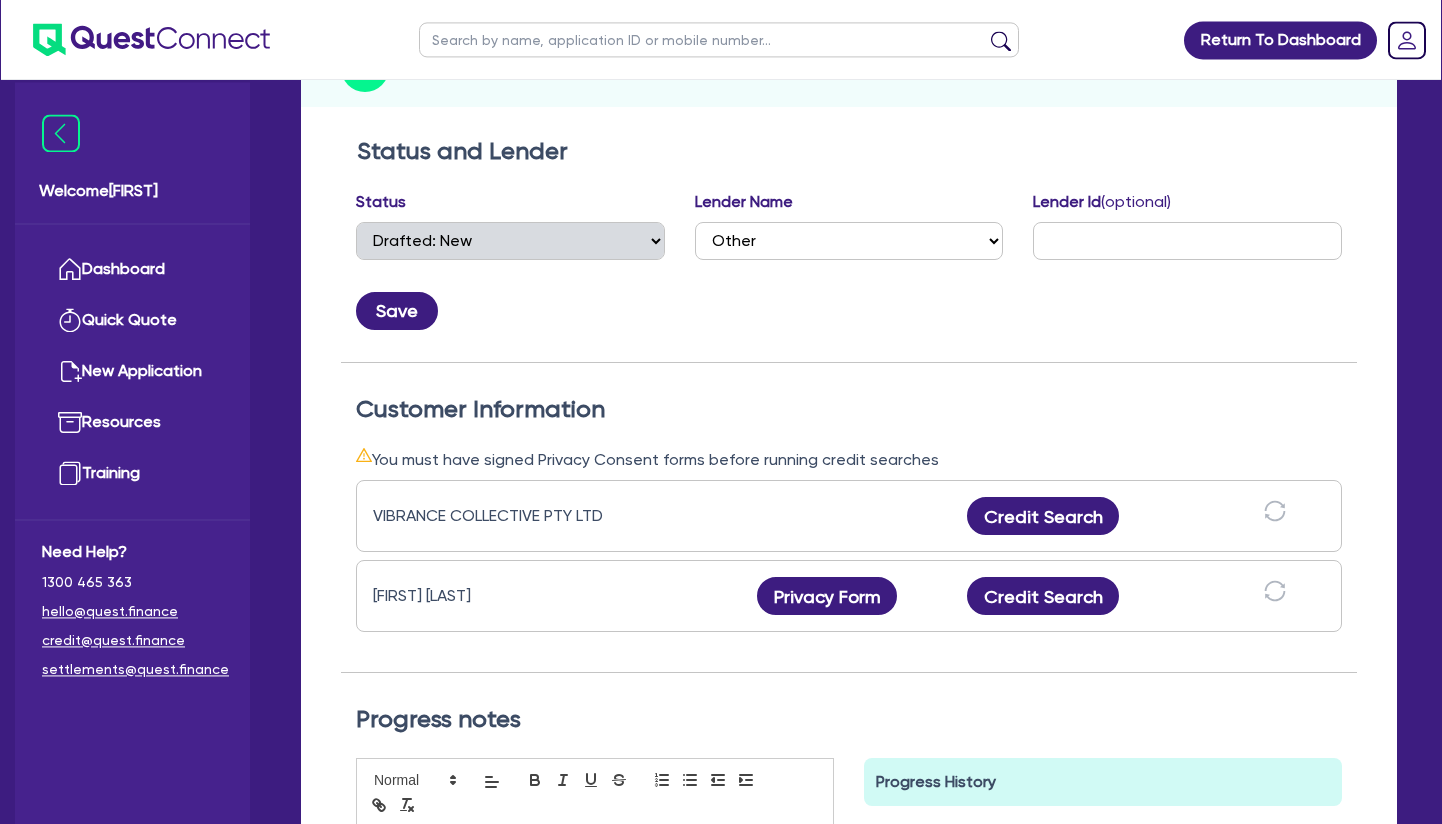 scroll, scrollTop: 306, scrollLeft: 0, axis: vertical 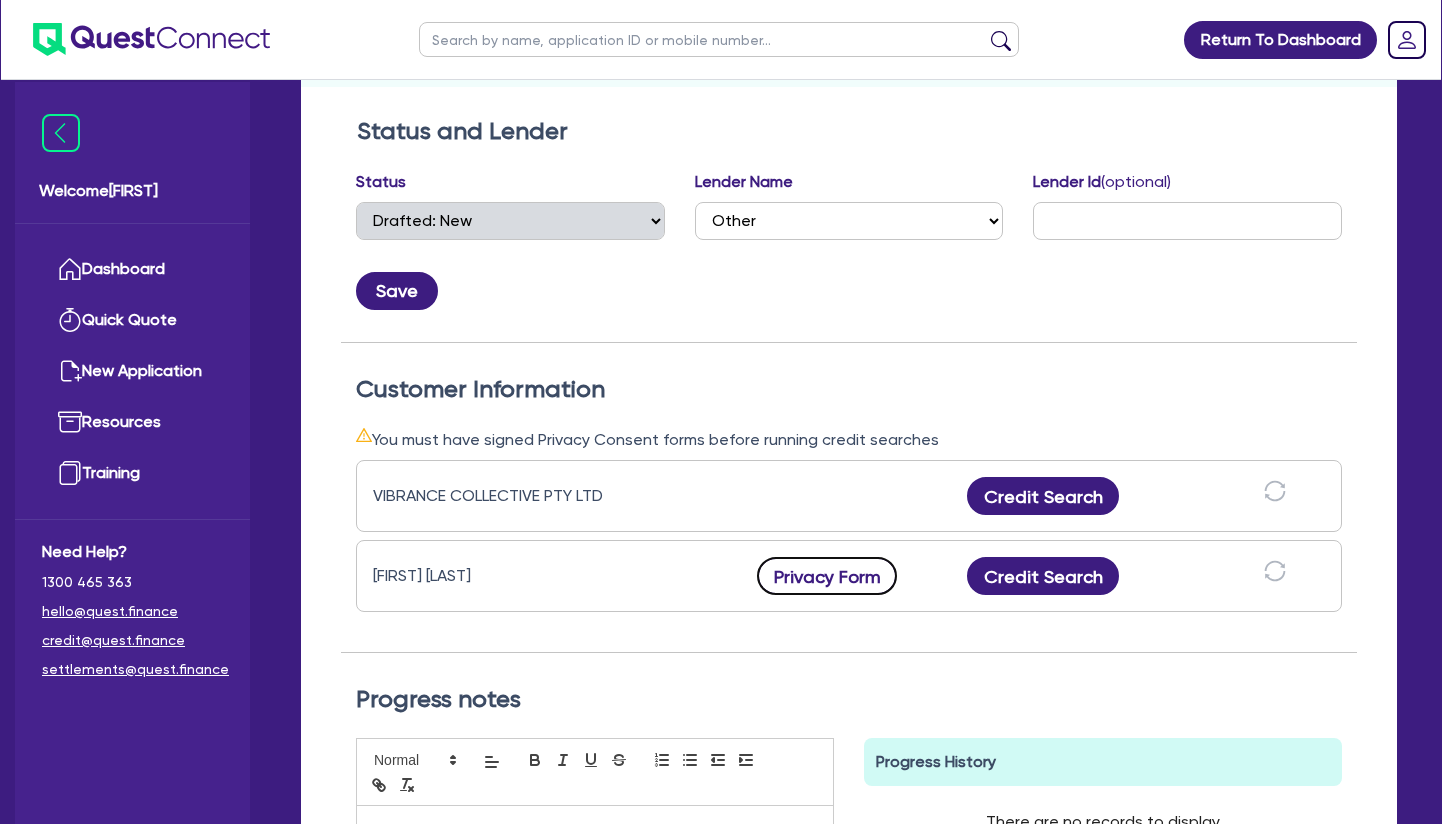 click on "Privacy Form" at bounding box center (827, 576) 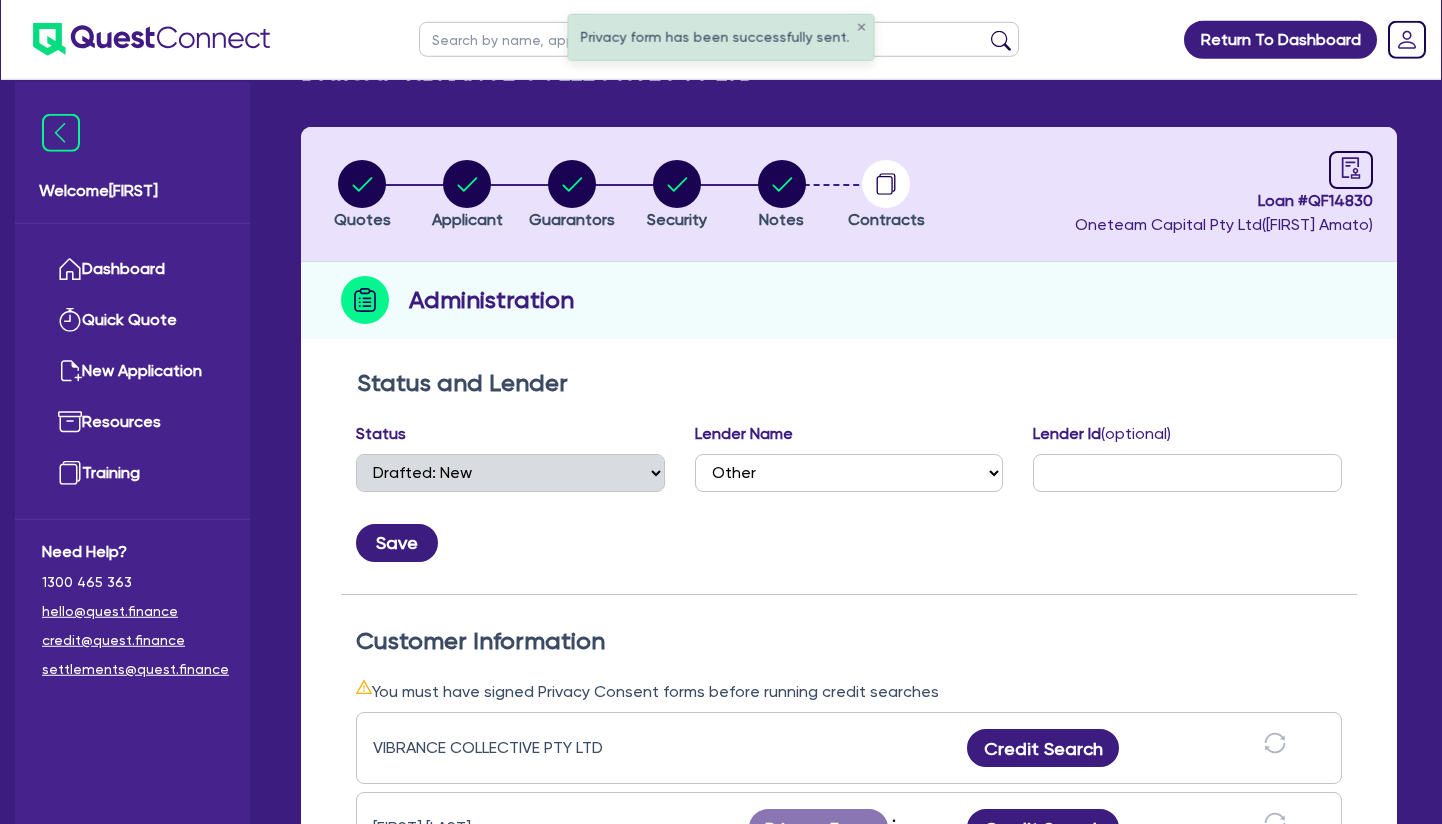 scroll, scrollTop: 0, scrollLeft: 0, axis: both 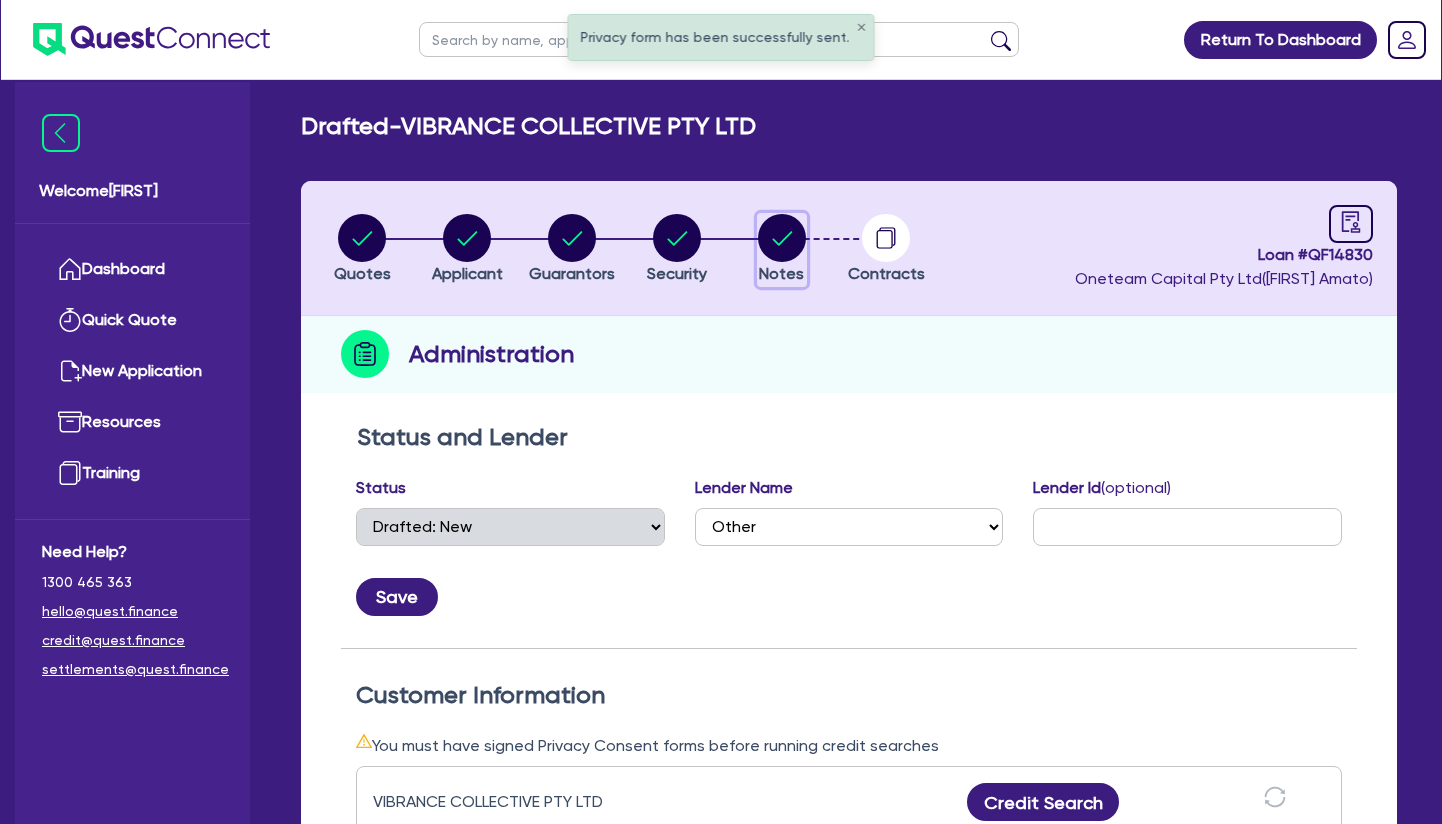 click 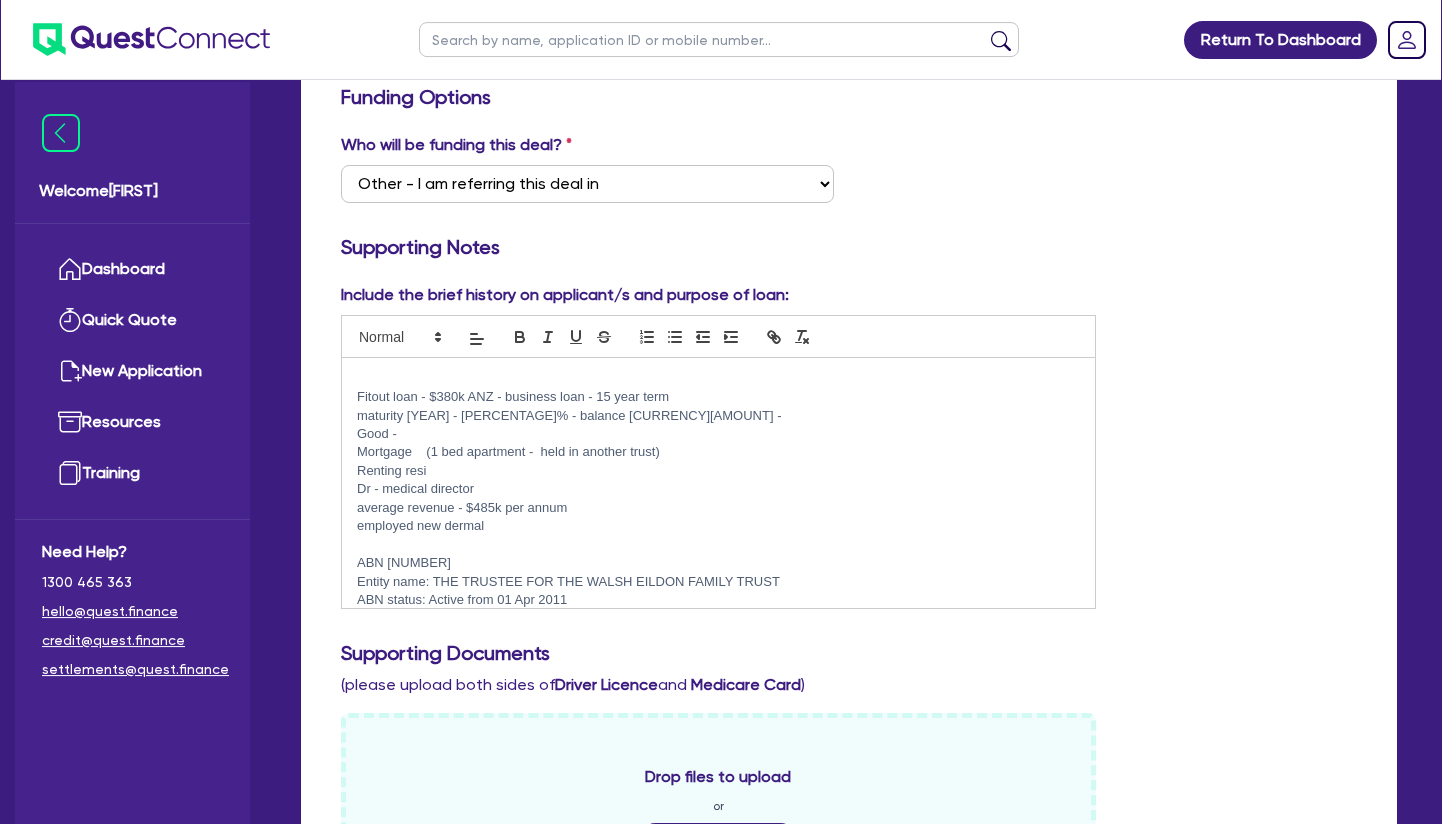 scroll, scrollTop: 510, scrollLeft: 0, axis: vertical 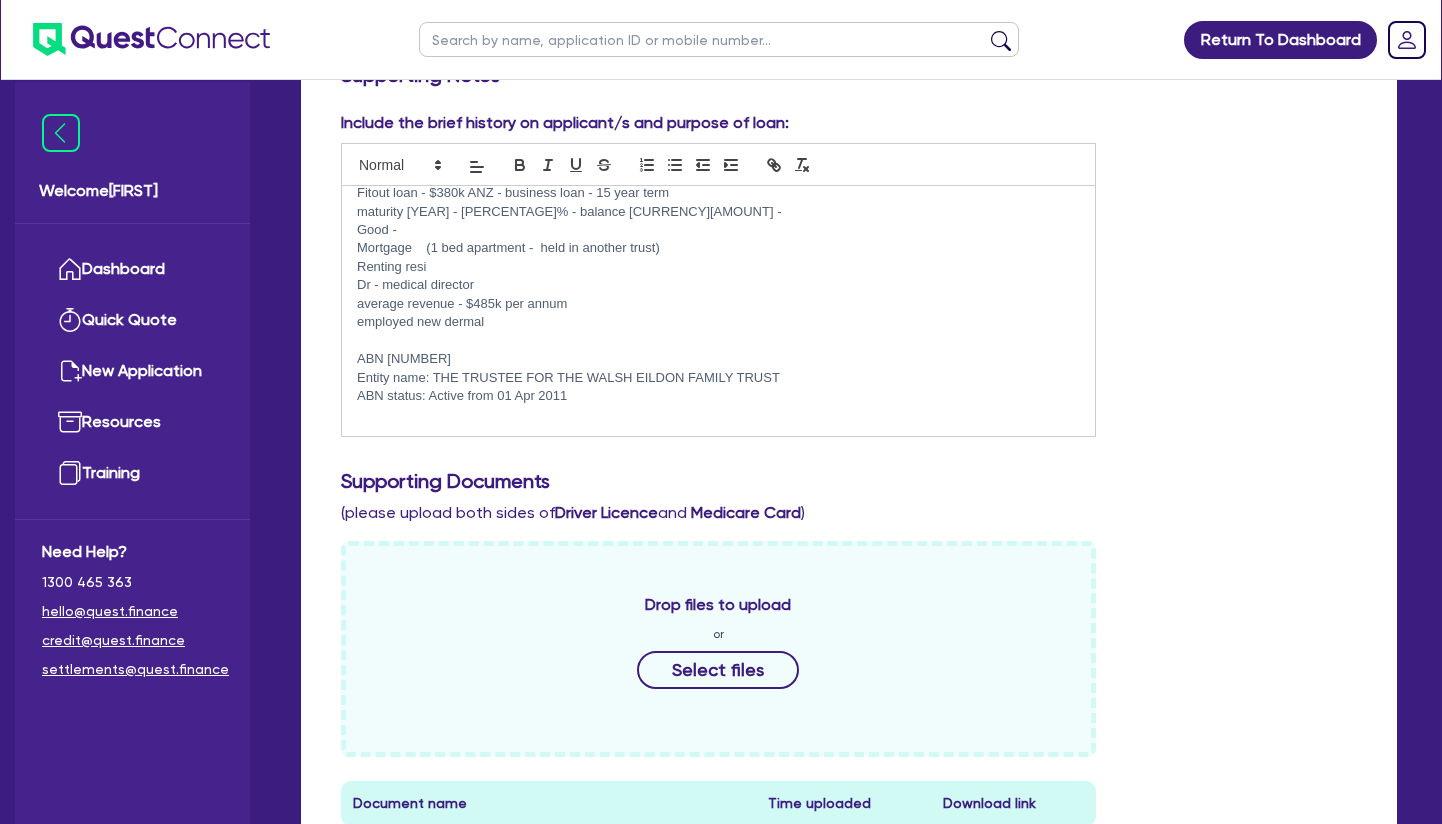 click on "Mortgage    (1 bed apartment -  held in another trust)" at bounding box center [718, 248] 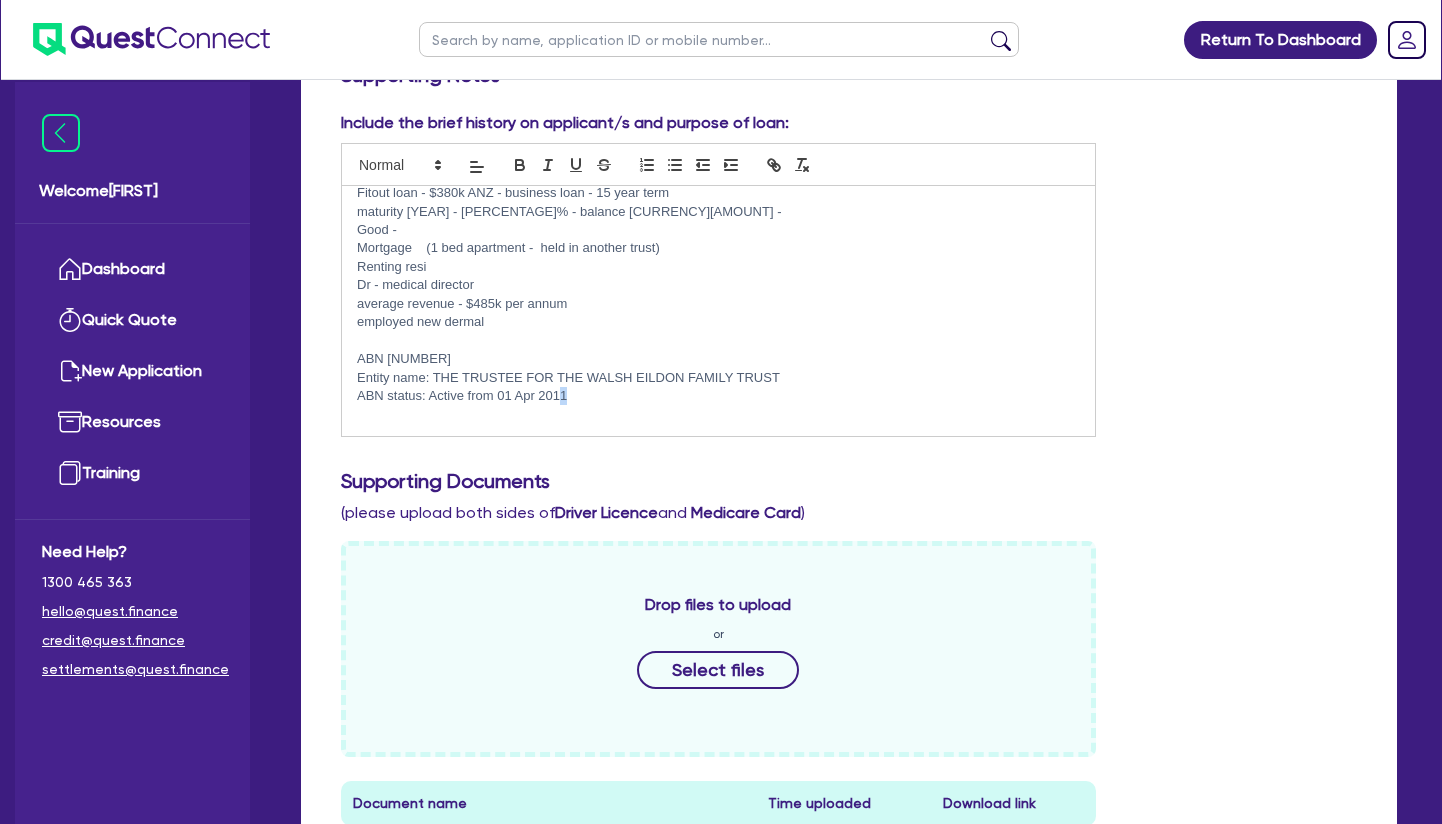 drag, startPoint x: 564, startPoint y: 396, endPoint x: 578, endPoint y: 390, distance: 15.231546 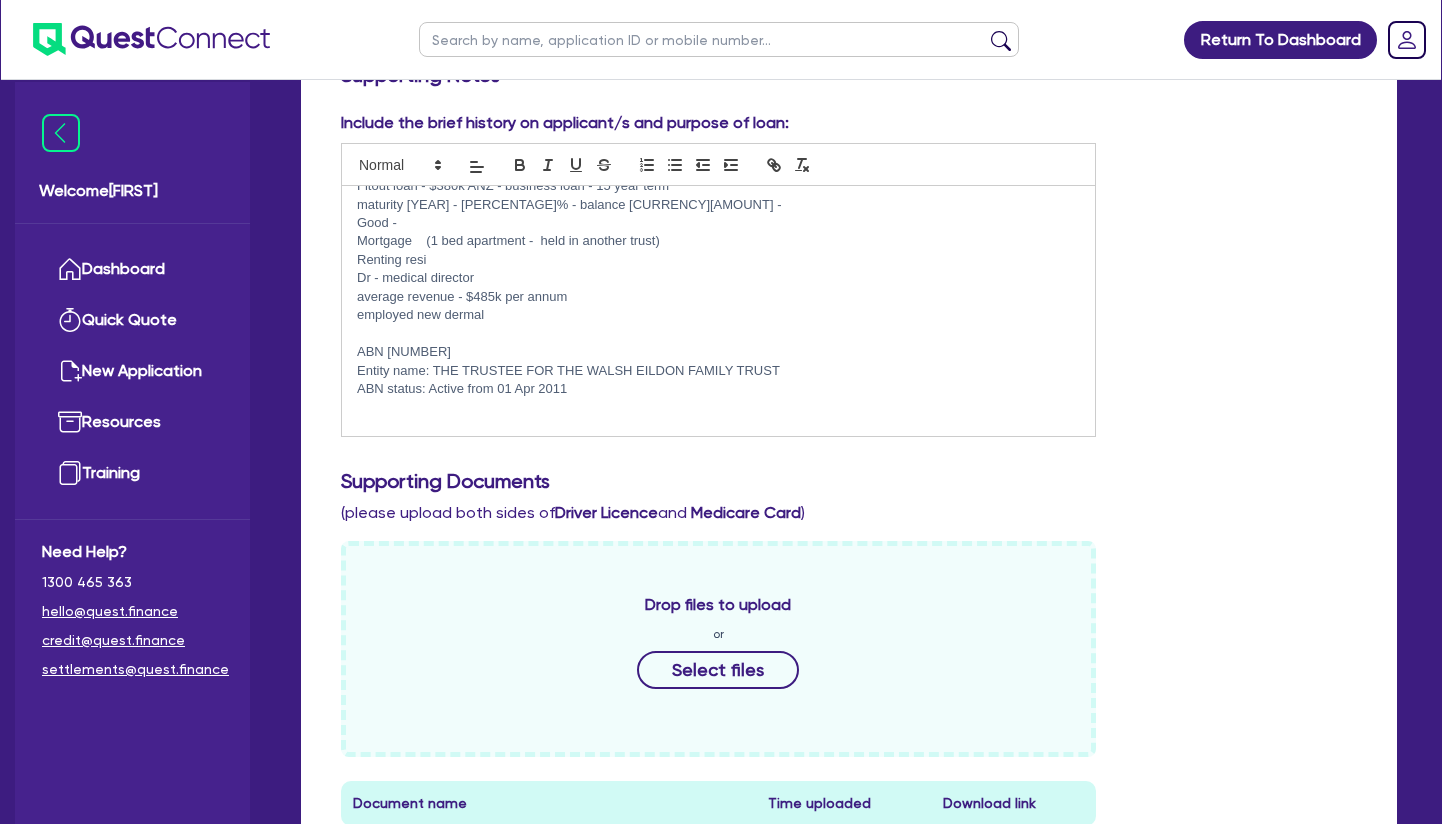 scroll, scrollTop: 57, scrollLeft: 0, axis: vertical 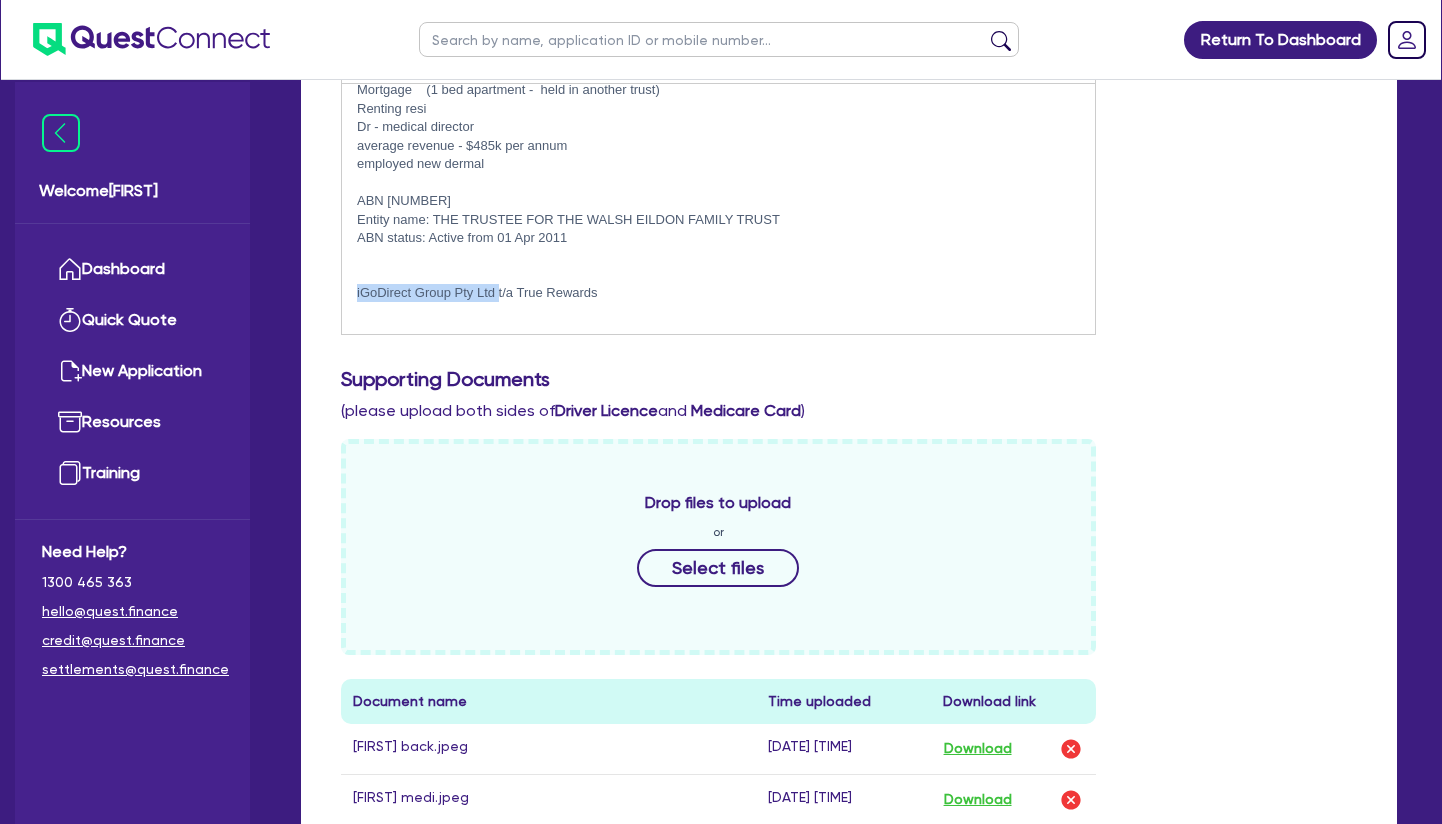 drag, startPoint x: 497, startPoint y: 290, endPoint x: 352, endPoint y: 300, distance: 145.34442 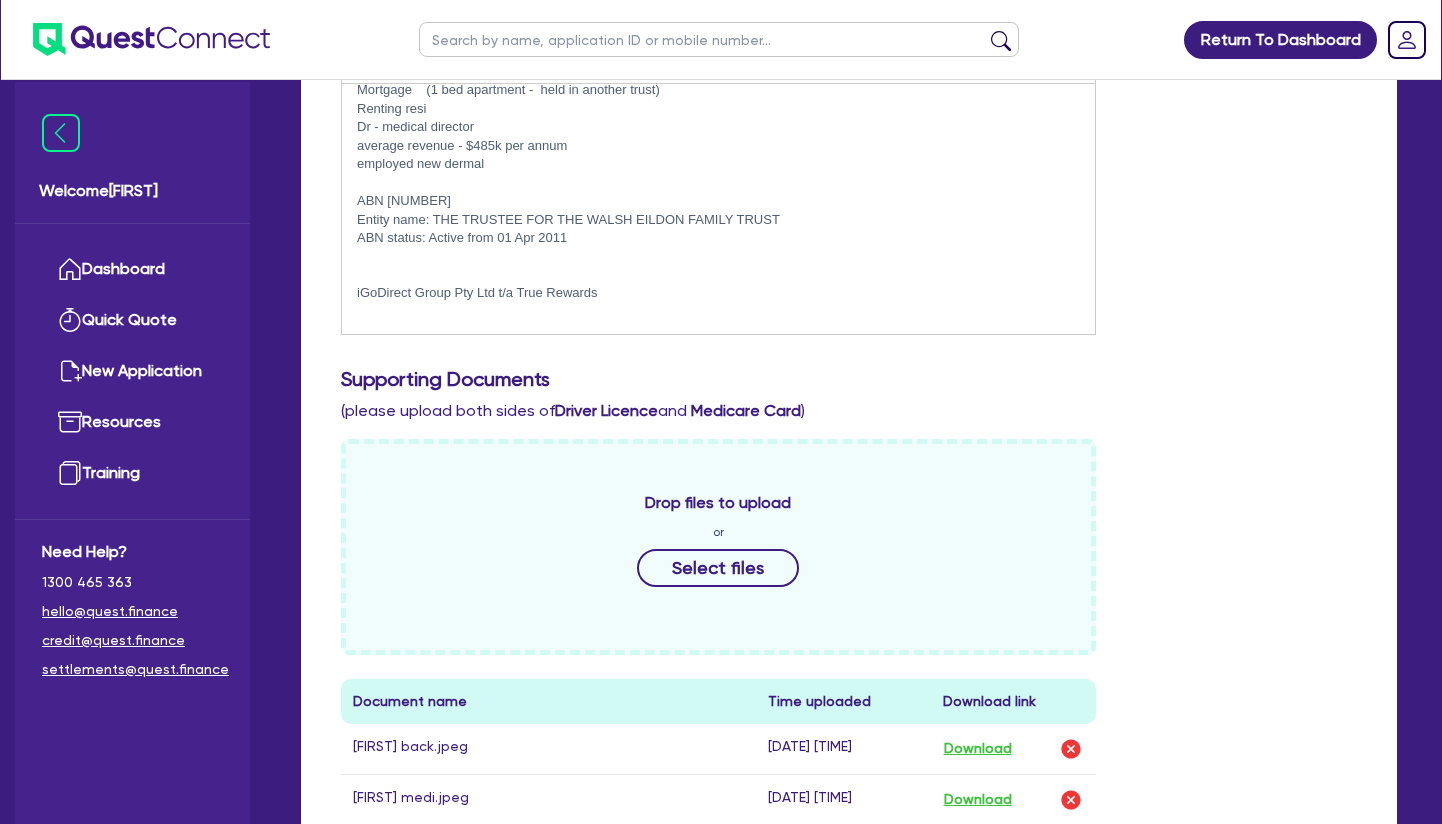 scroll, scrollTop: 0, scrollLeft: 0, axis: both 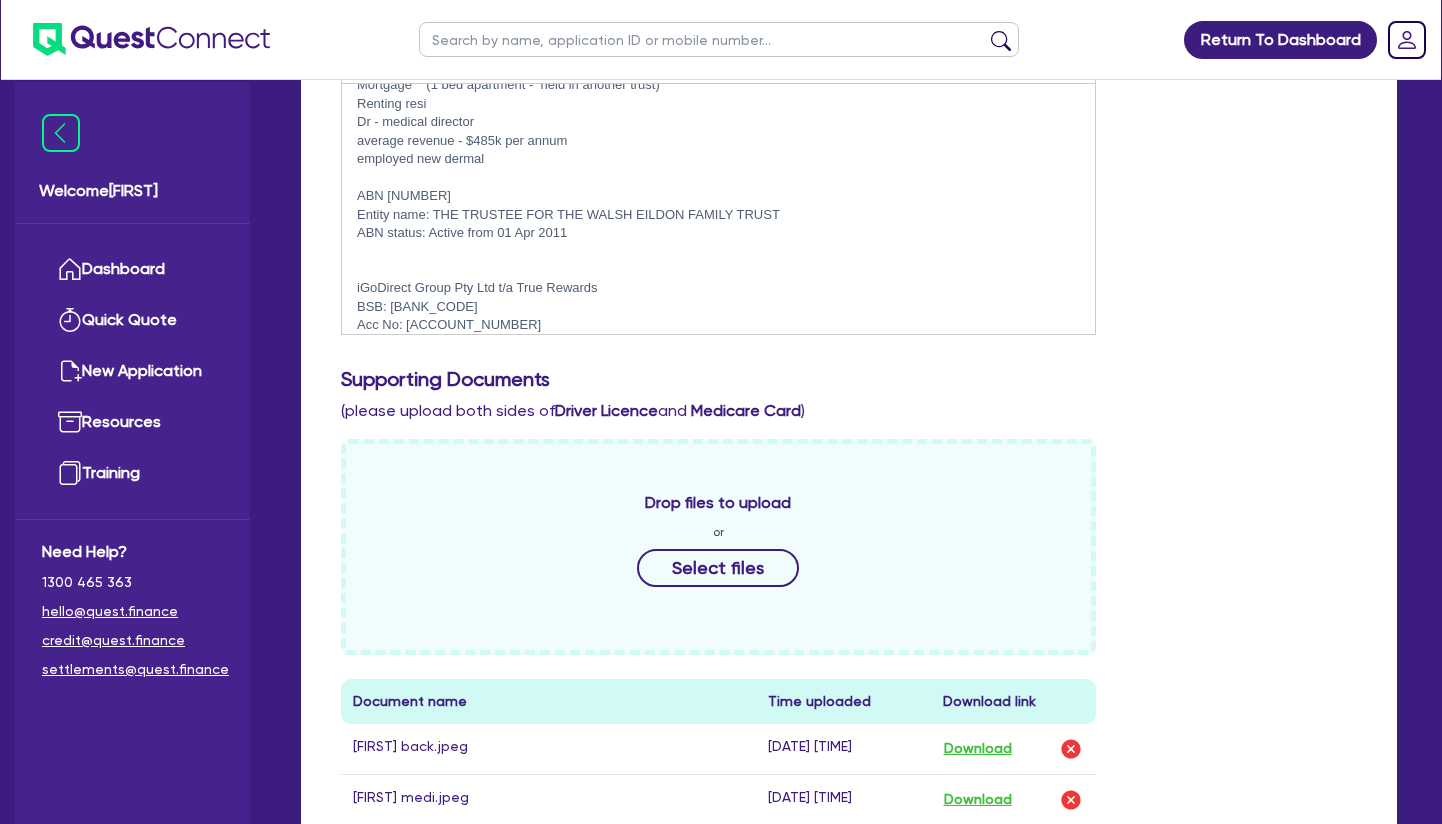 click on "iGoDirect Group Pty Ltd t/a True Rewards" at bounding box center [718, 288] 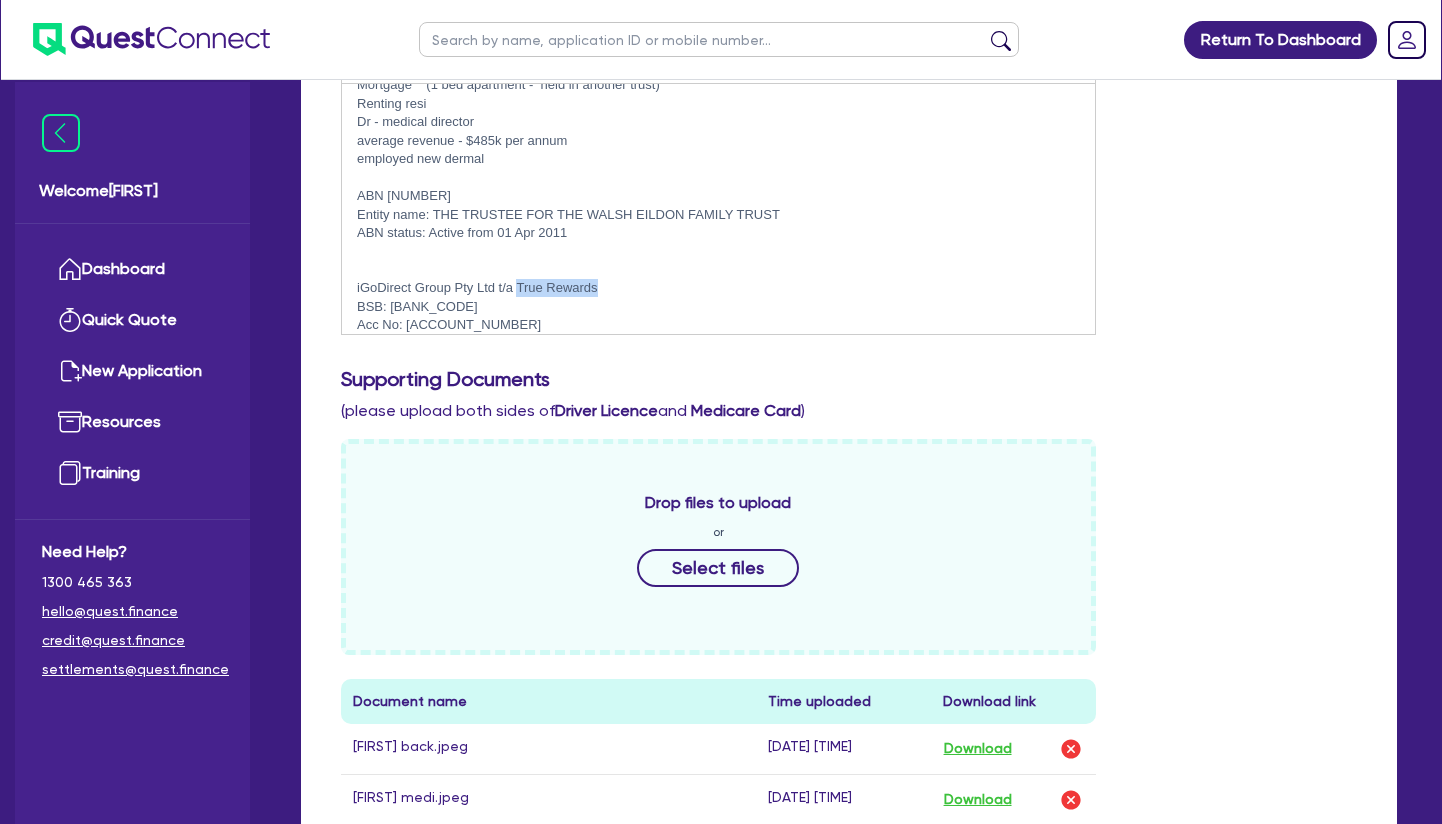 drag, startPoint x: 628, startPoint y: 290, endPoint x: 519, endPoint y: 288, distance: 109.01835 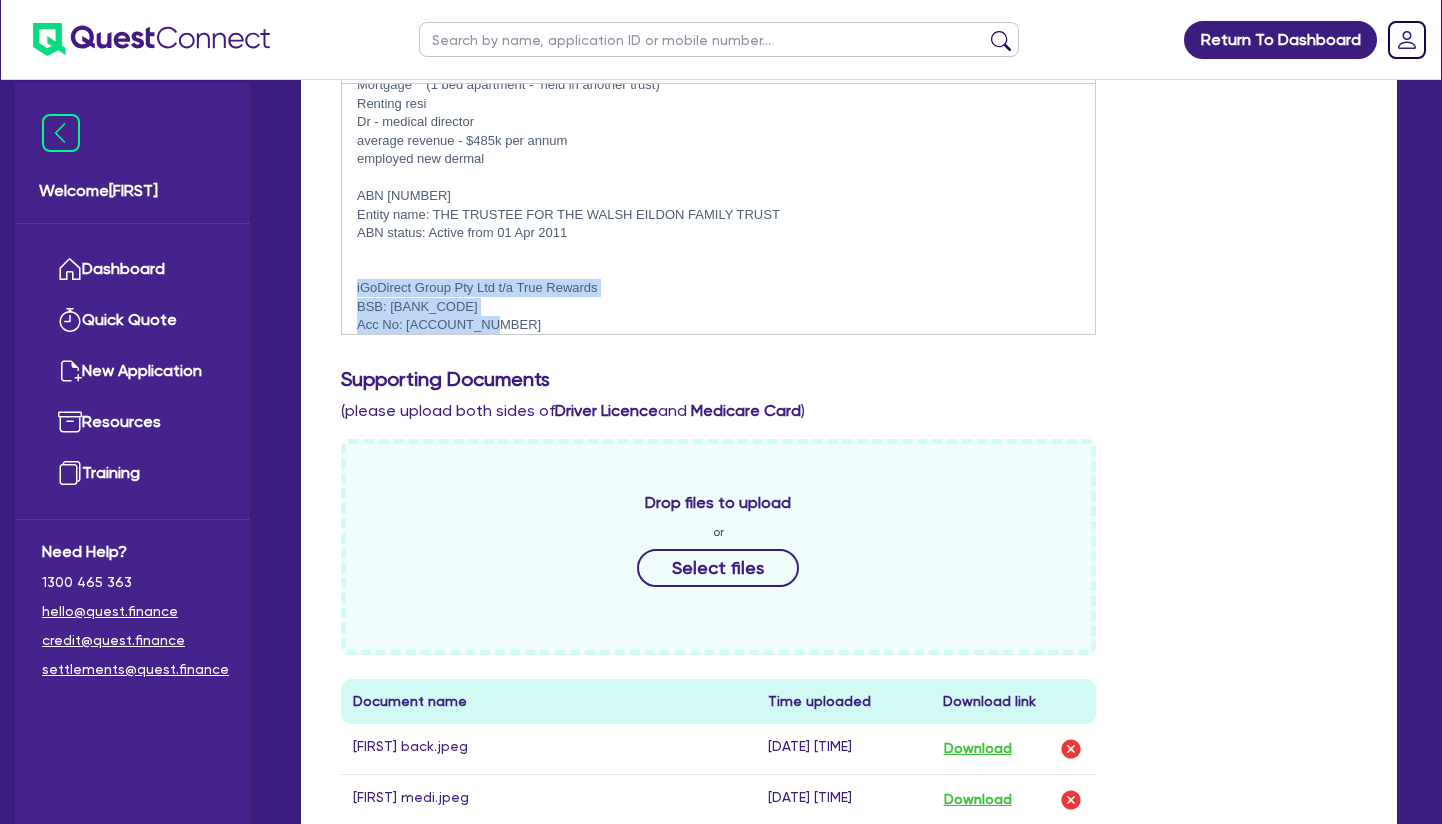 drag, startPoint x: 537, startPoint y: 321, endPoint x: 338, endPoint y: 278, distance: 203.59273 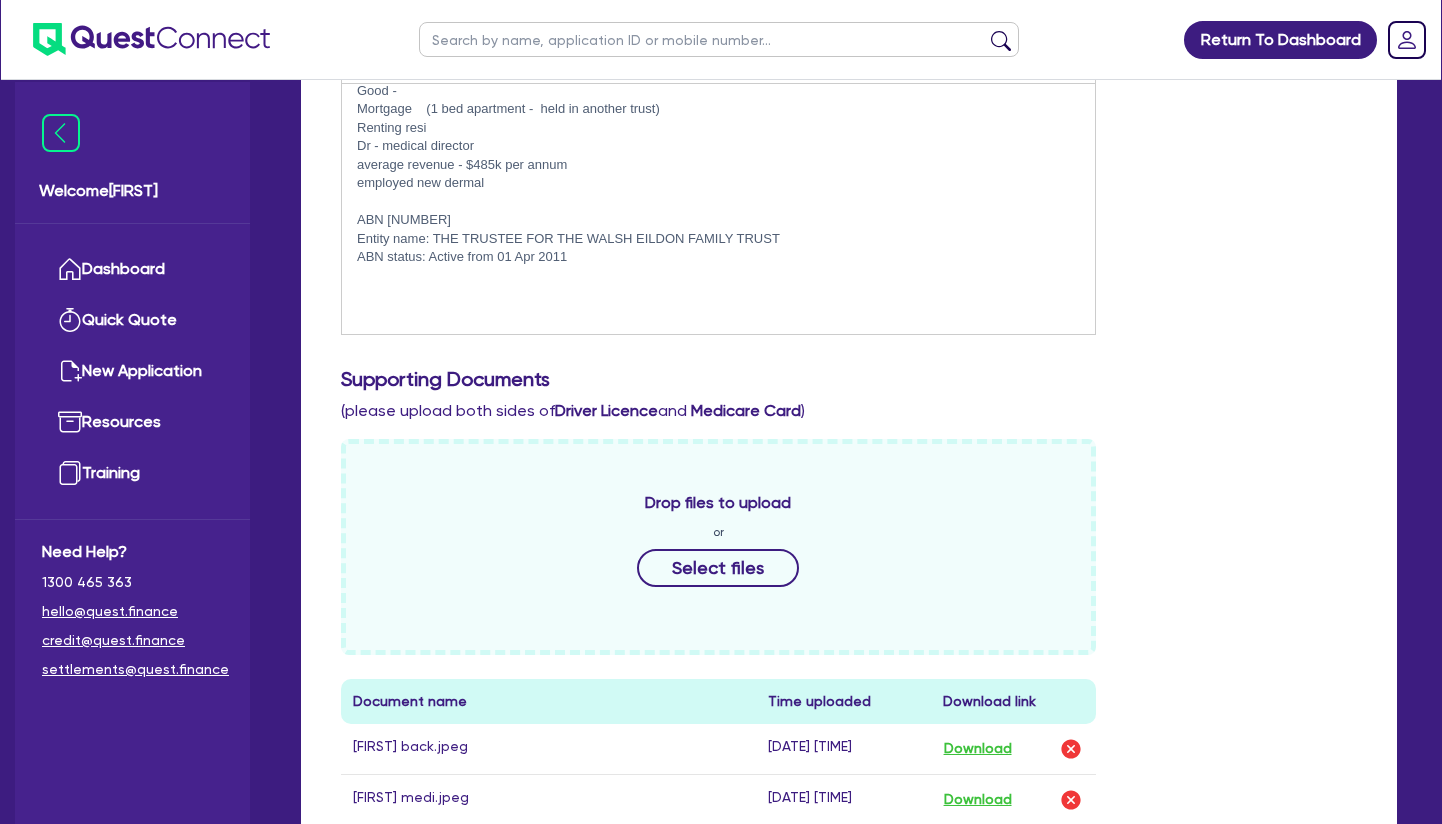 scroll, scrollTop: 69, scrollLeft: 0, axis: vertical 